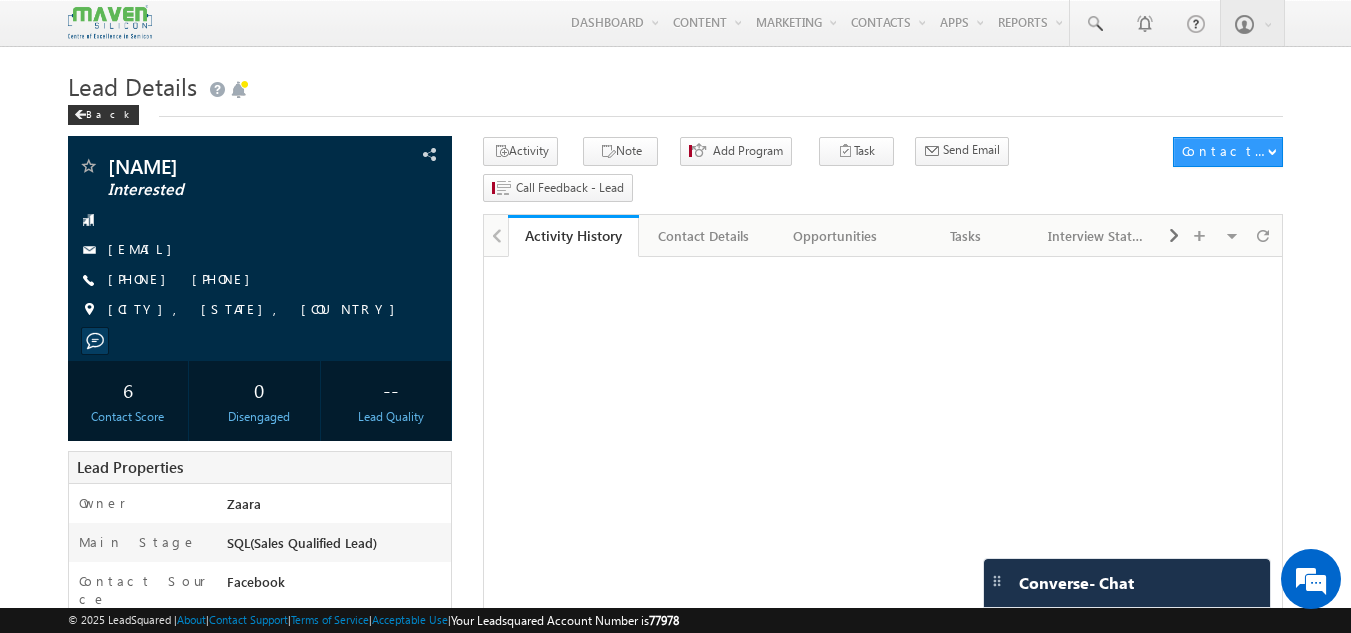 scroll, scrollTop: 0, scrollLeft: 0, axis: both 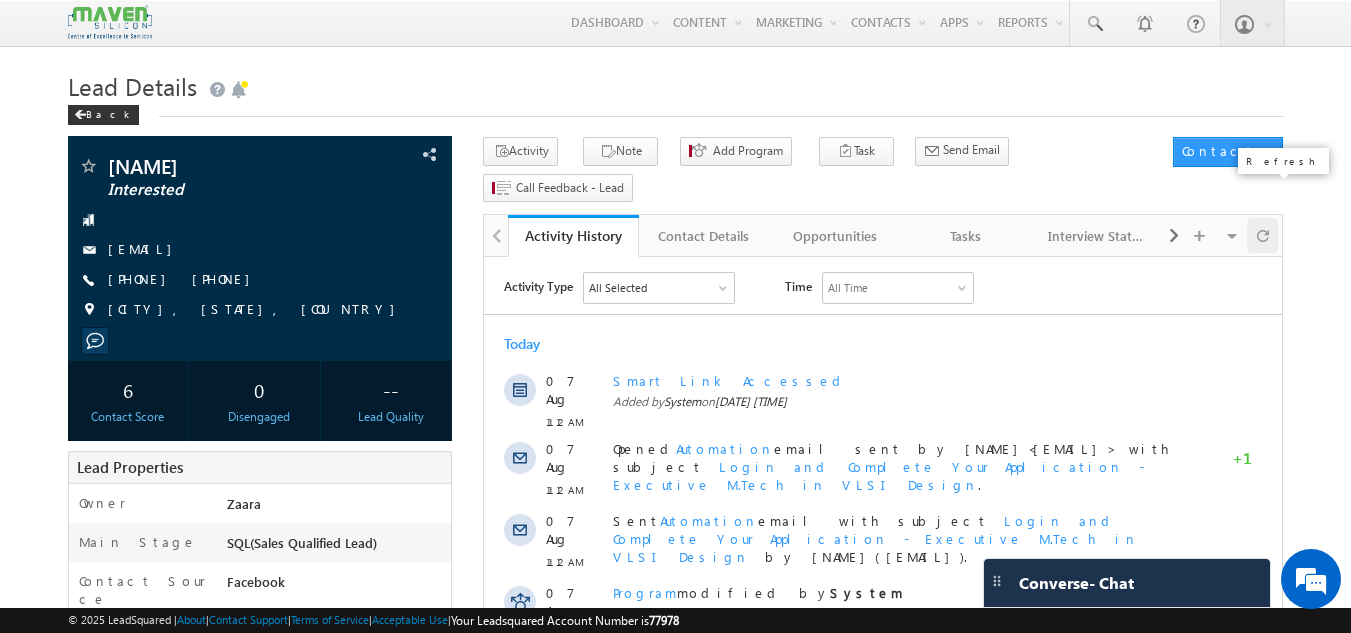 click at bounding box center [1262, 235] 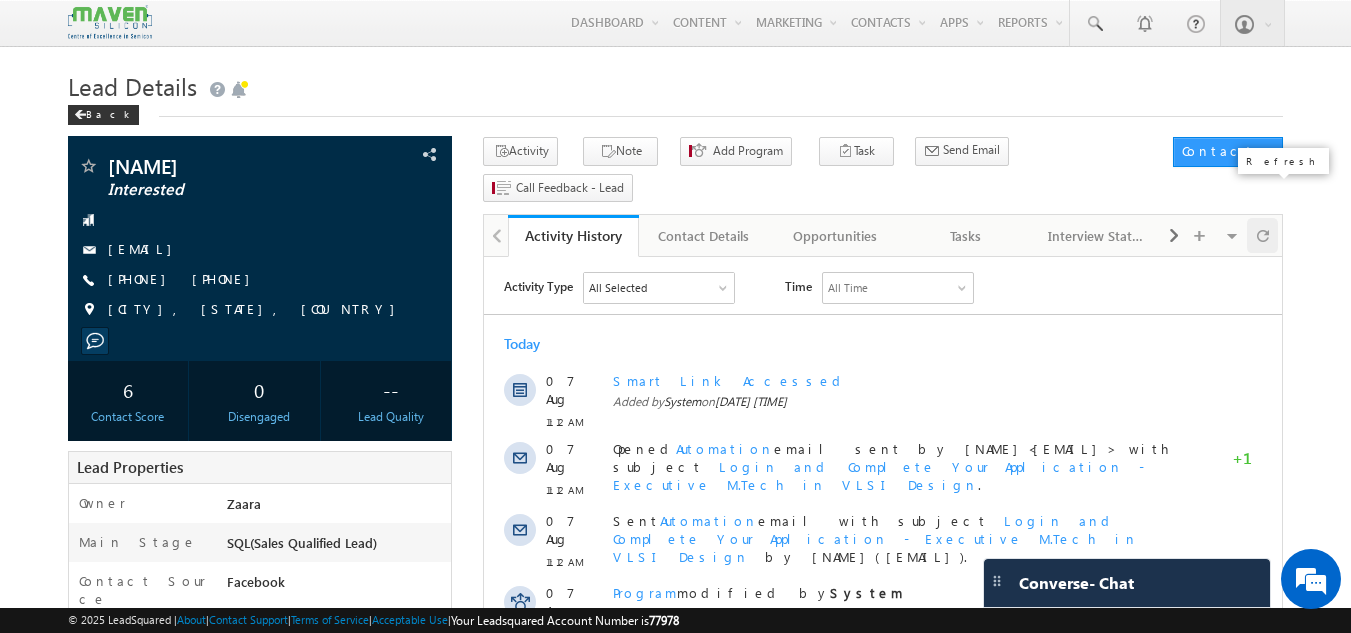 scroll, scrollTop: 0, scrollLeft: 0, axis: both 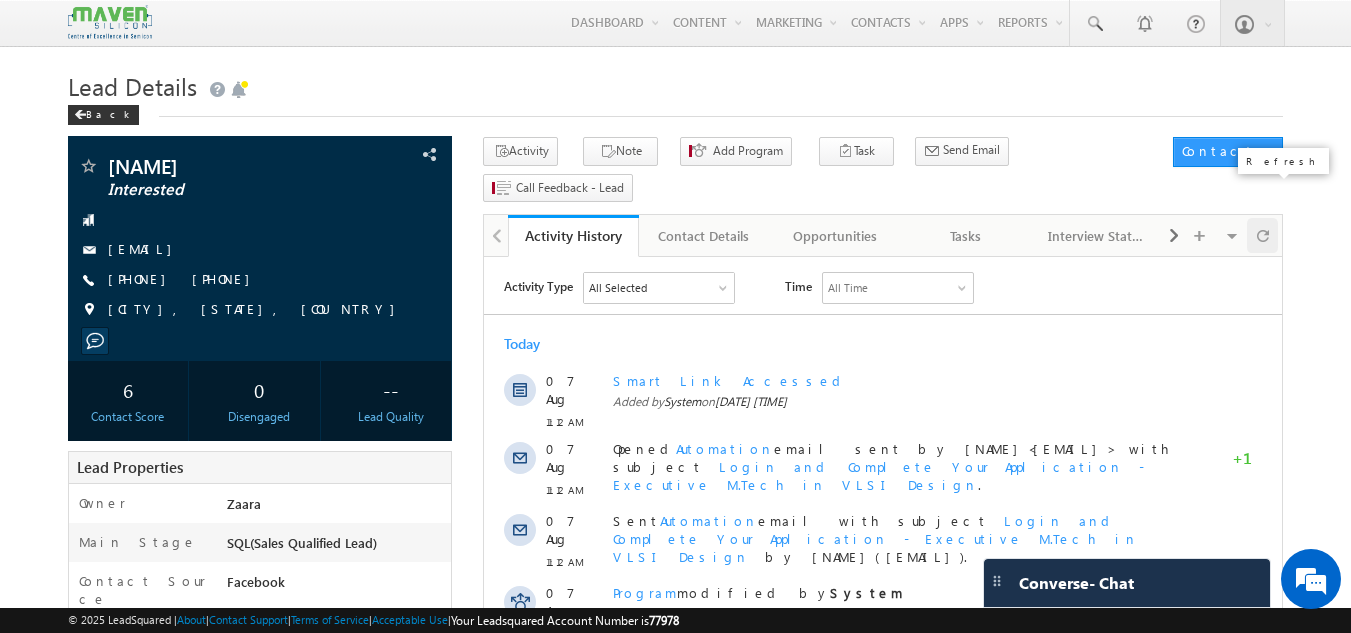 click at bounding box center [1262, 235] 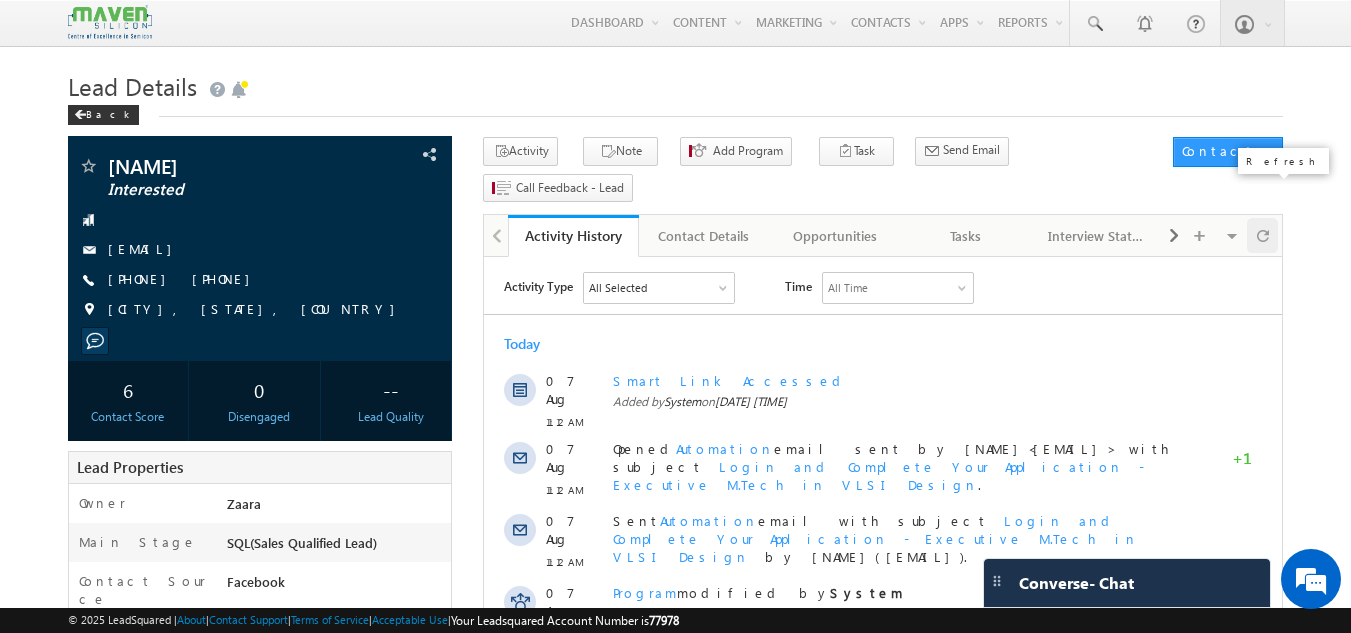 scroll, scrollTop: 0, scrollLeft: 0, axis: both 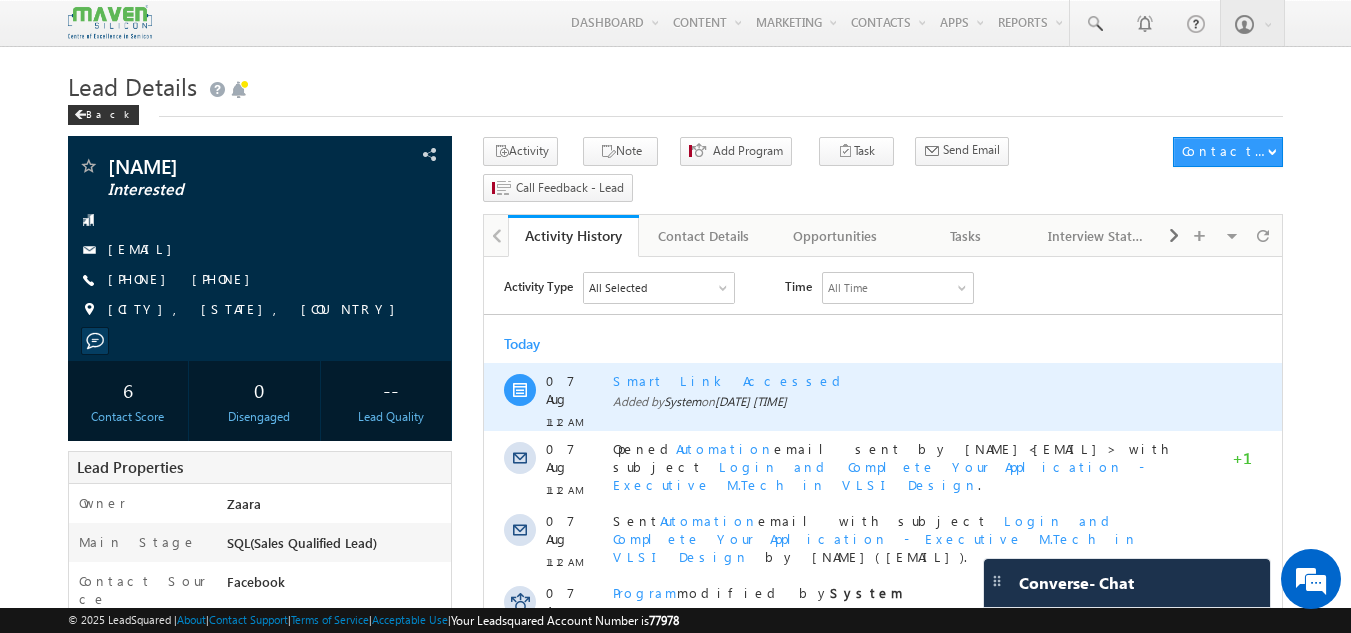 click on "Smart Link Accessed" at bounding box center [905, 381] 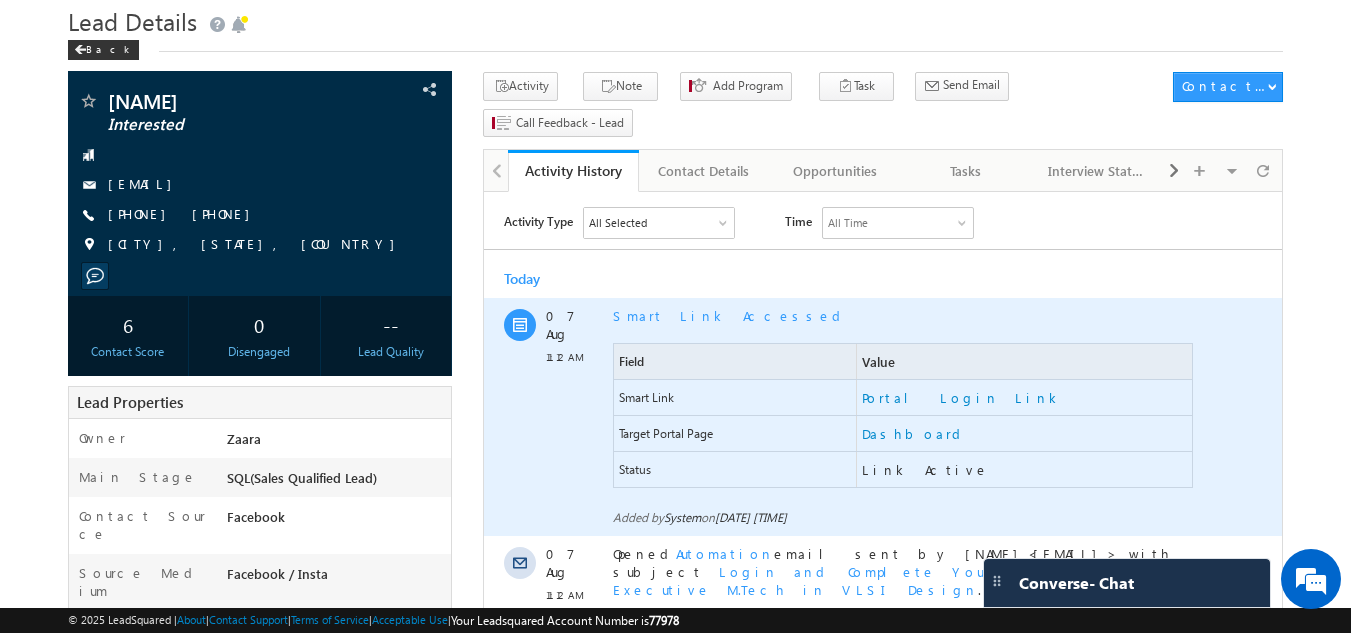 scroll, scrollTop: 100, scrollLeft: 0, axis: vertical 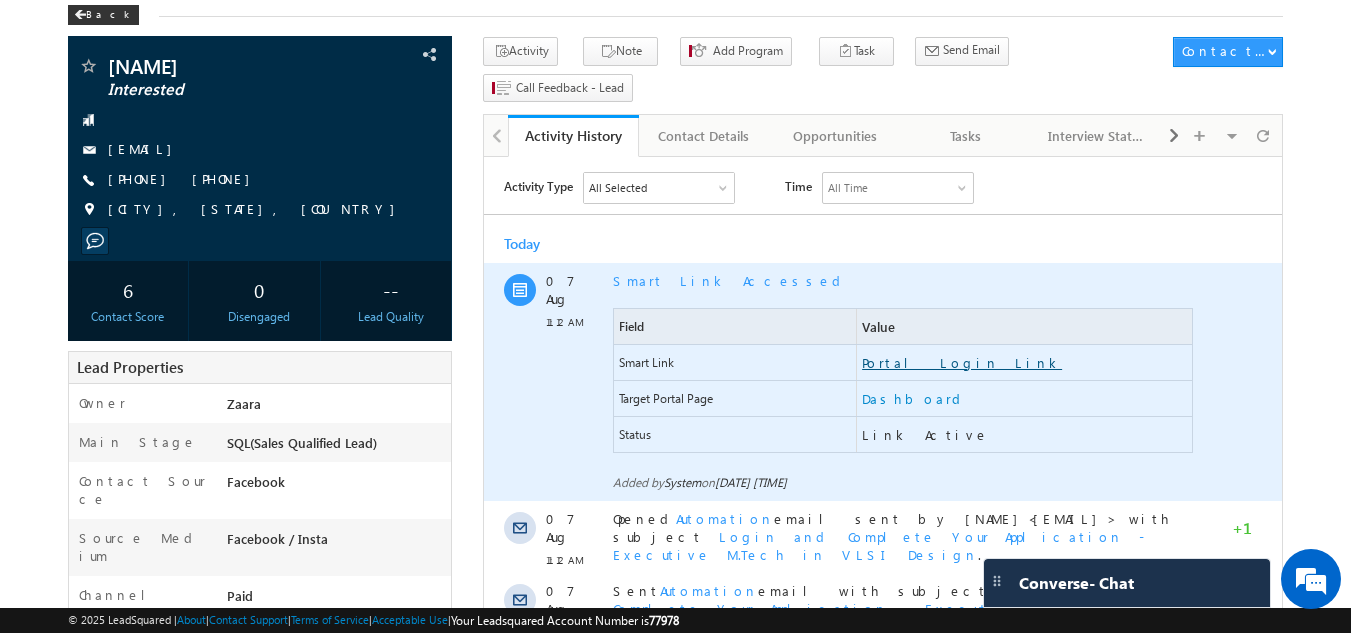 click on "Portal Login Link" at bounding box center (962, 363) 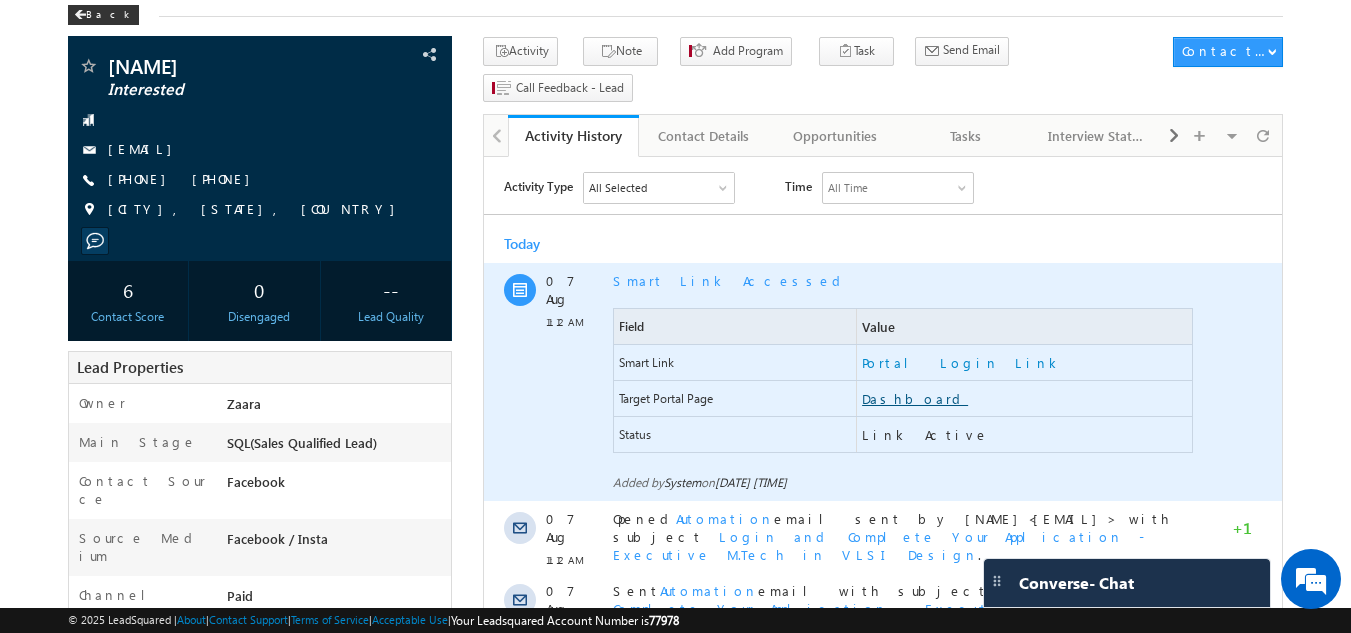 click on "Dashboard" at bounding box center [915, 399] 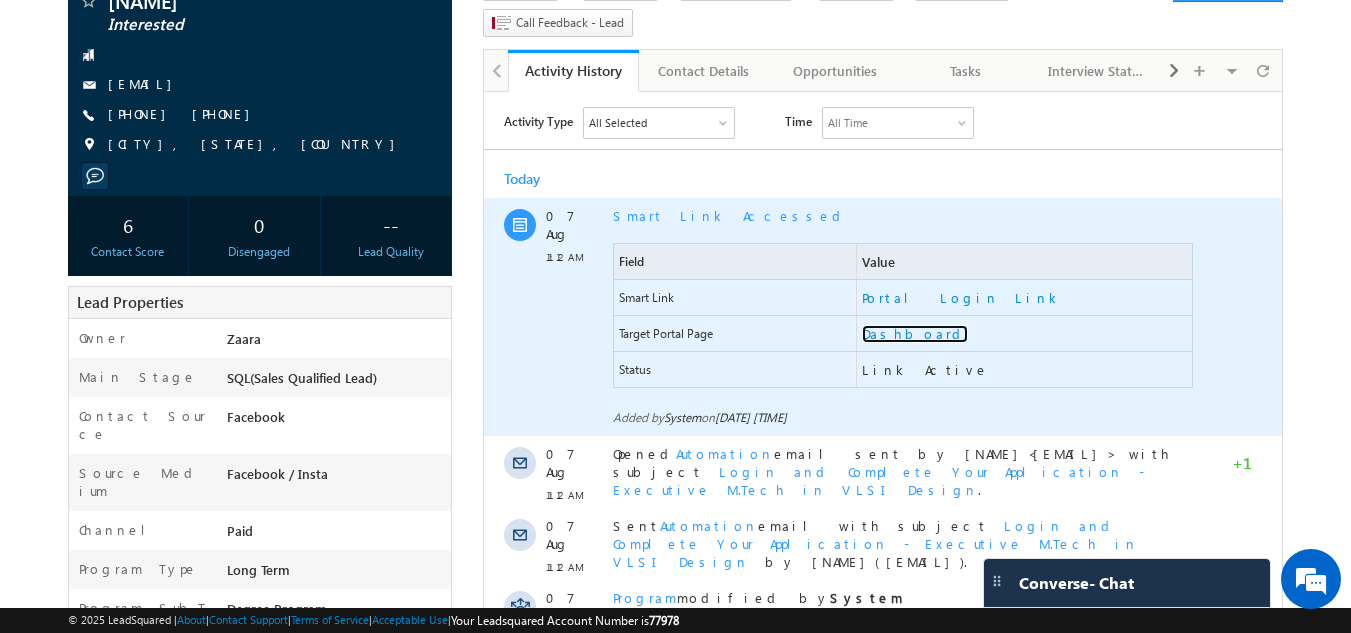 scroll, scrollTop: 200, scrollLeft: 0, axis: vertical 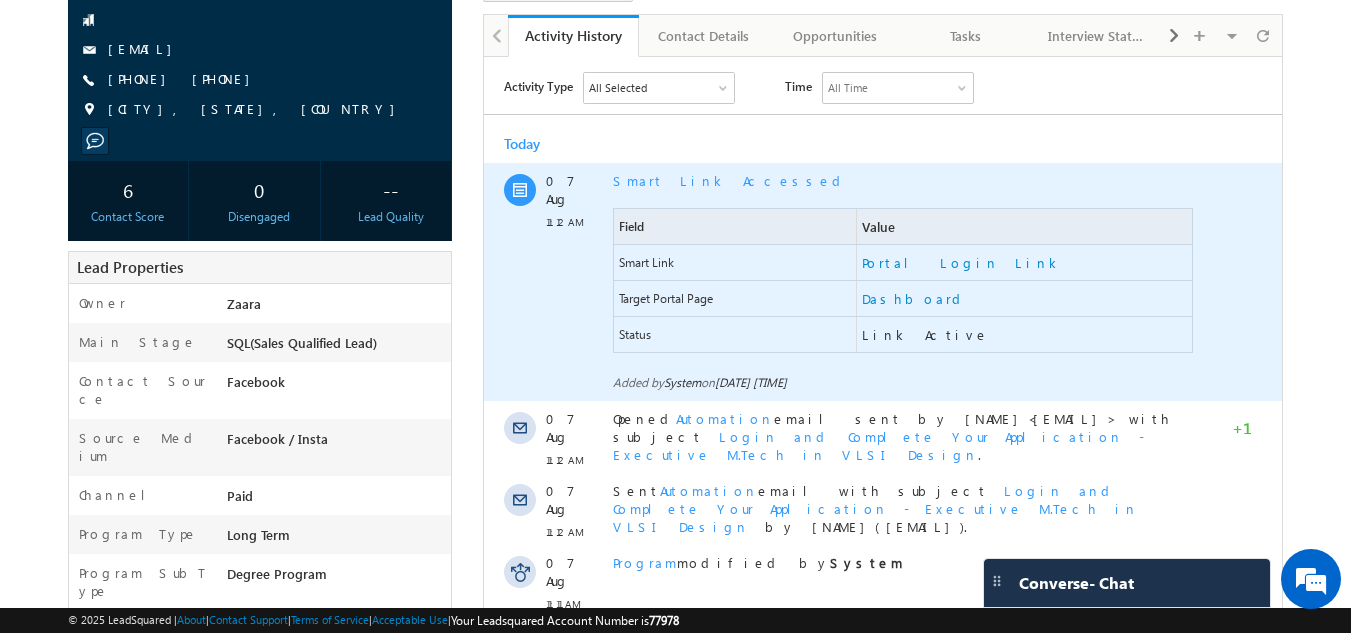 click on "Link Active" at bounding box center [925, 335] 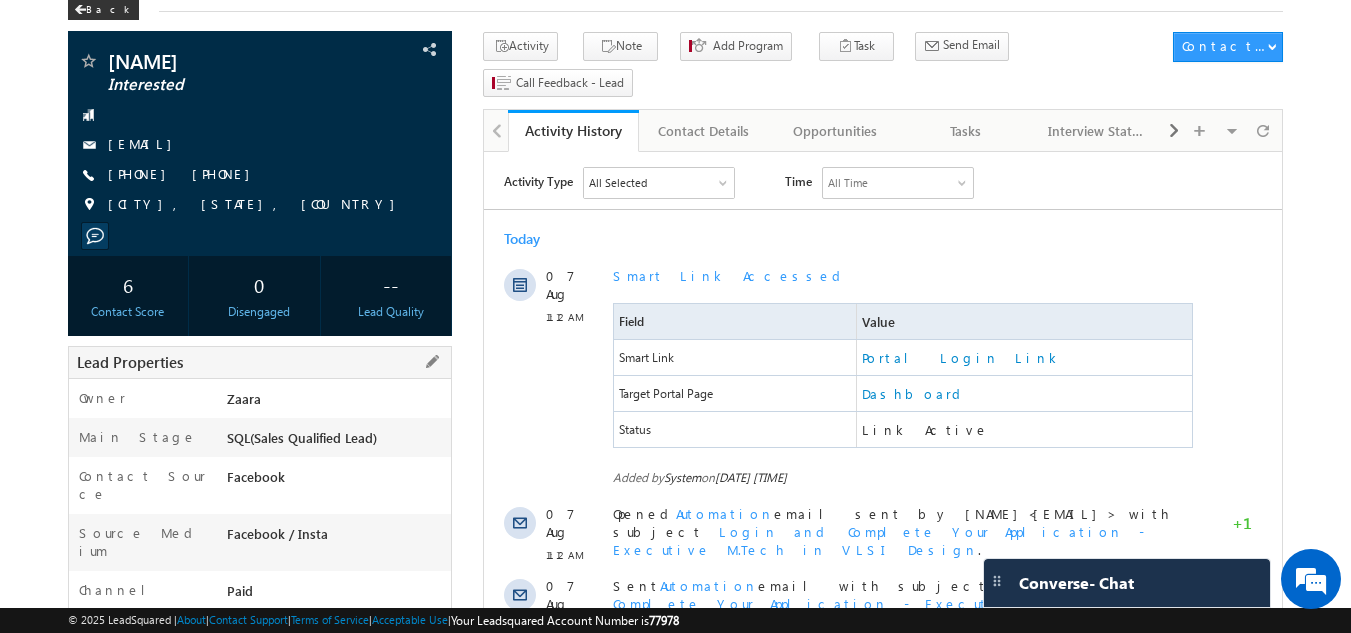 scroll, scrollTop: 0, scrollLeft: 0, axis: both 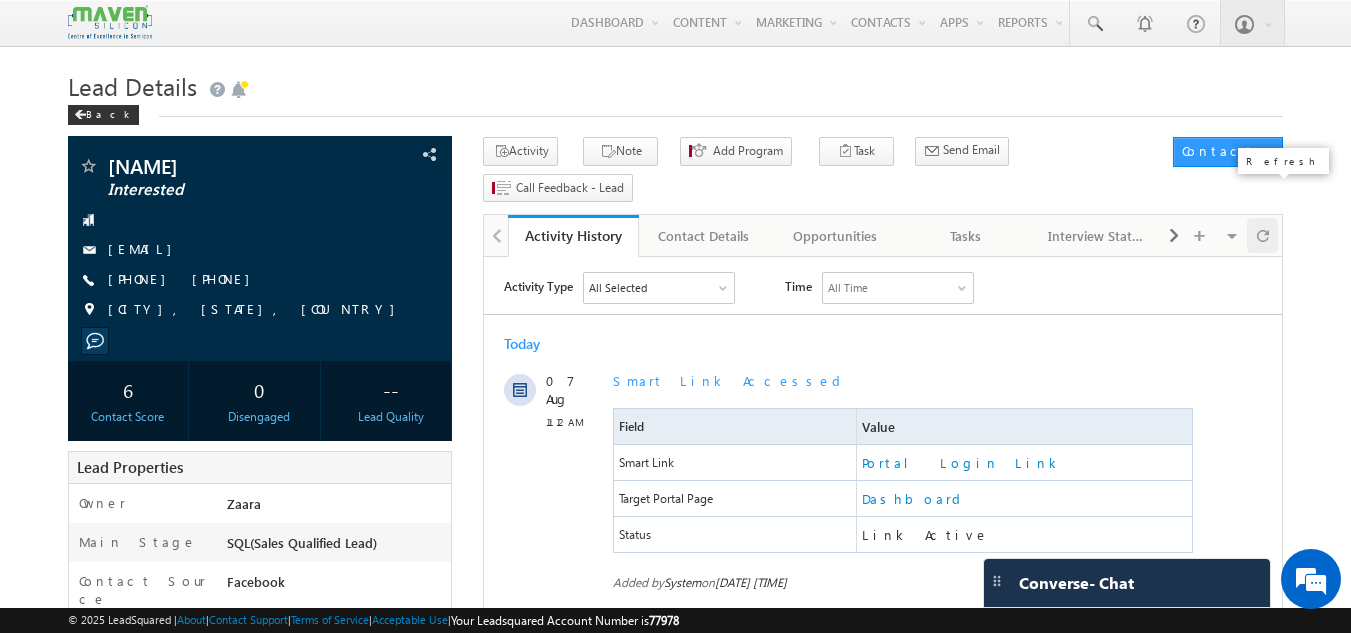 click at bounding box center [1263, 235] 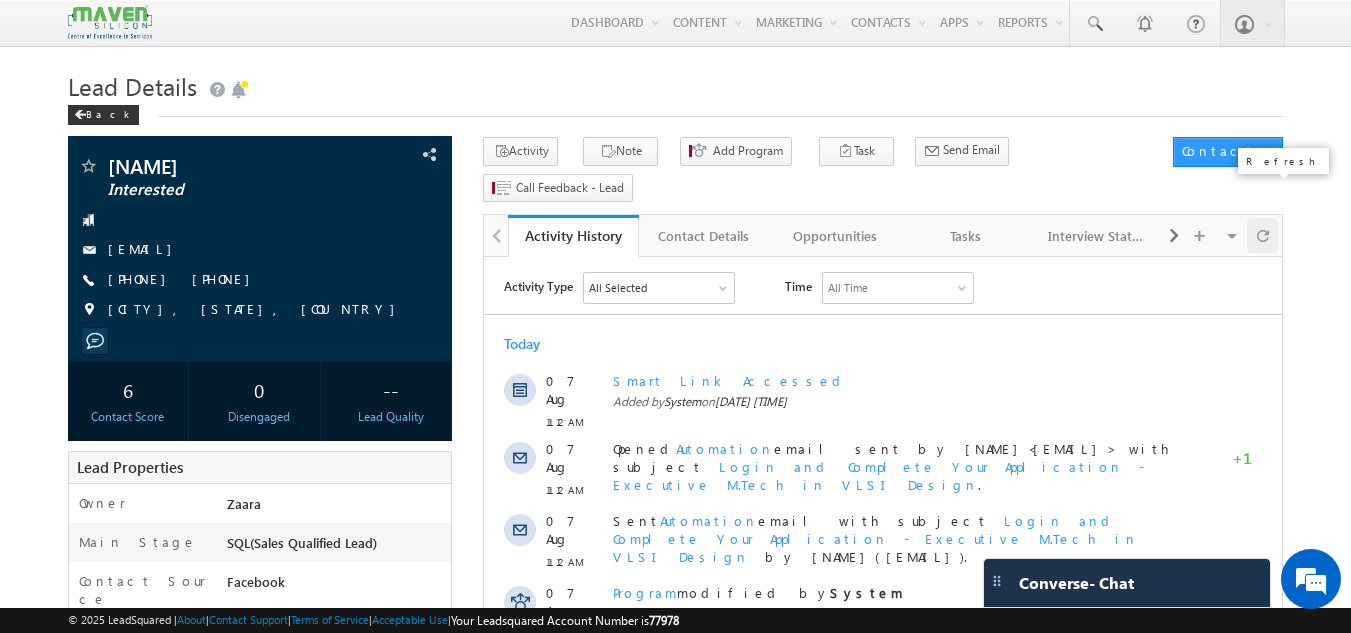 scroll, scrollTop: 0, scrollLeft: 0, axis: both 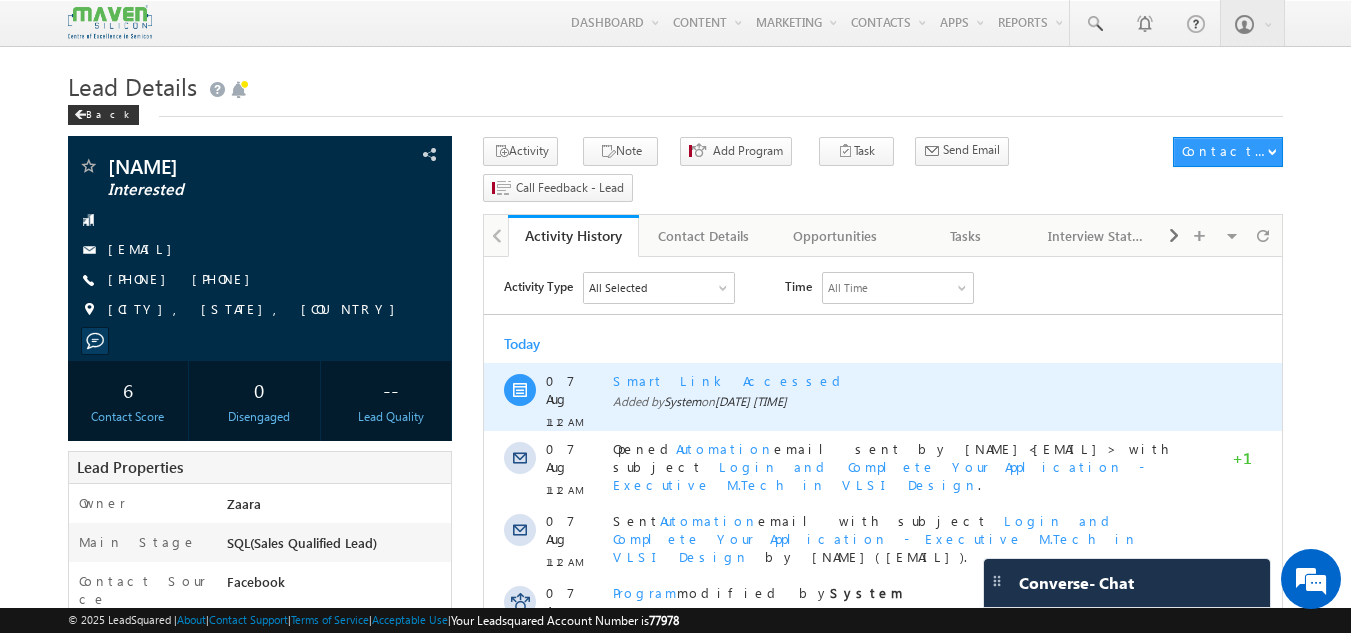click on "Smart Link Accessed" at bounding box center (905, 381) 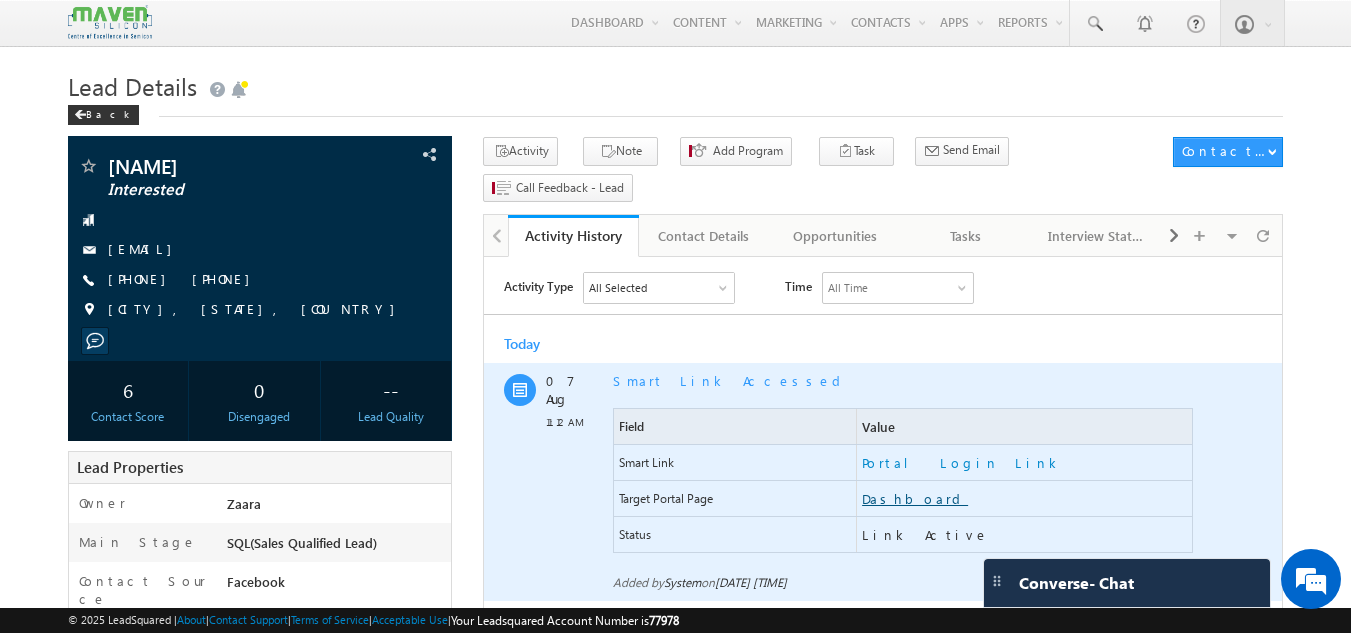 click on "Dashboard" at bounding box center [915, 499] 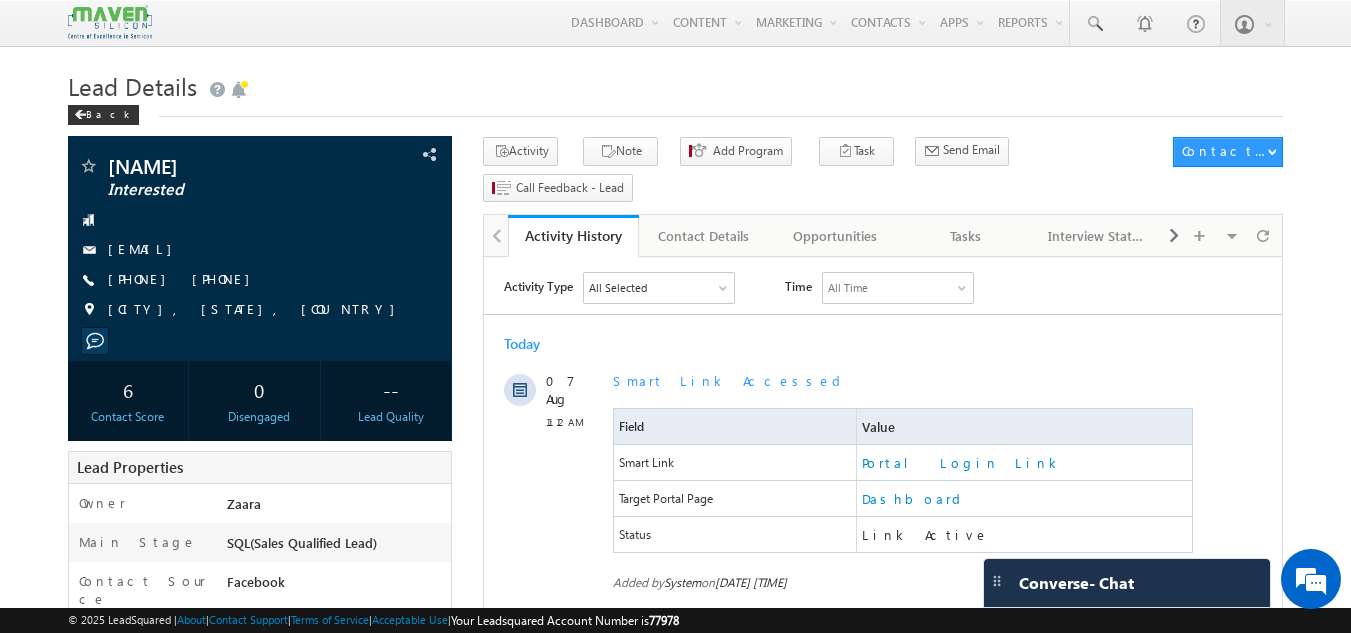 click on "Today
07 Aug
11:12 AM
Smart Link Accessed
Field Value Smart Link Portal Login Link Target Portal Page Dashboard Status Link Active
Added by  System  on  07 Aug 2025 11:12 AM
07 Aug
11:12 AM
Opened  Automation  email sent by Zaara<lsq2@maven-silicon.com> with subject
Login and Complete Your Application -  Executive M.Tech in VLSI Design" at bounding box center (883, 789) 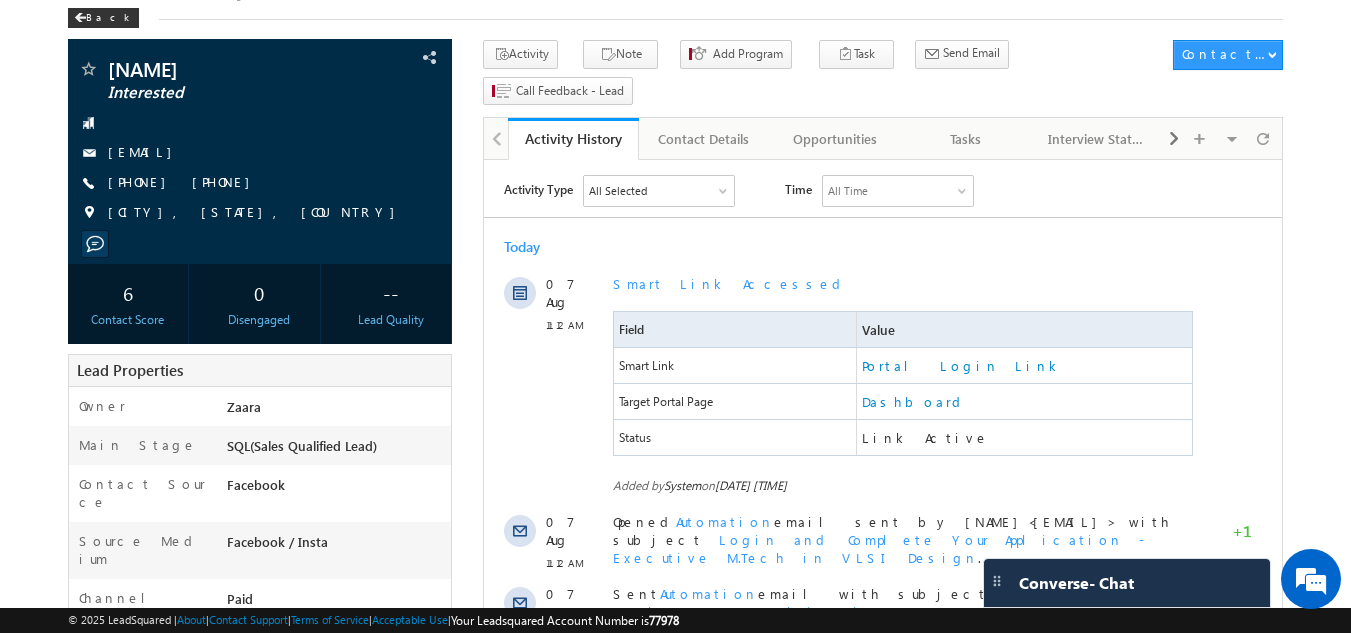 scroll, scrollTop: 96, scrollLeft: 0, axis: vertical 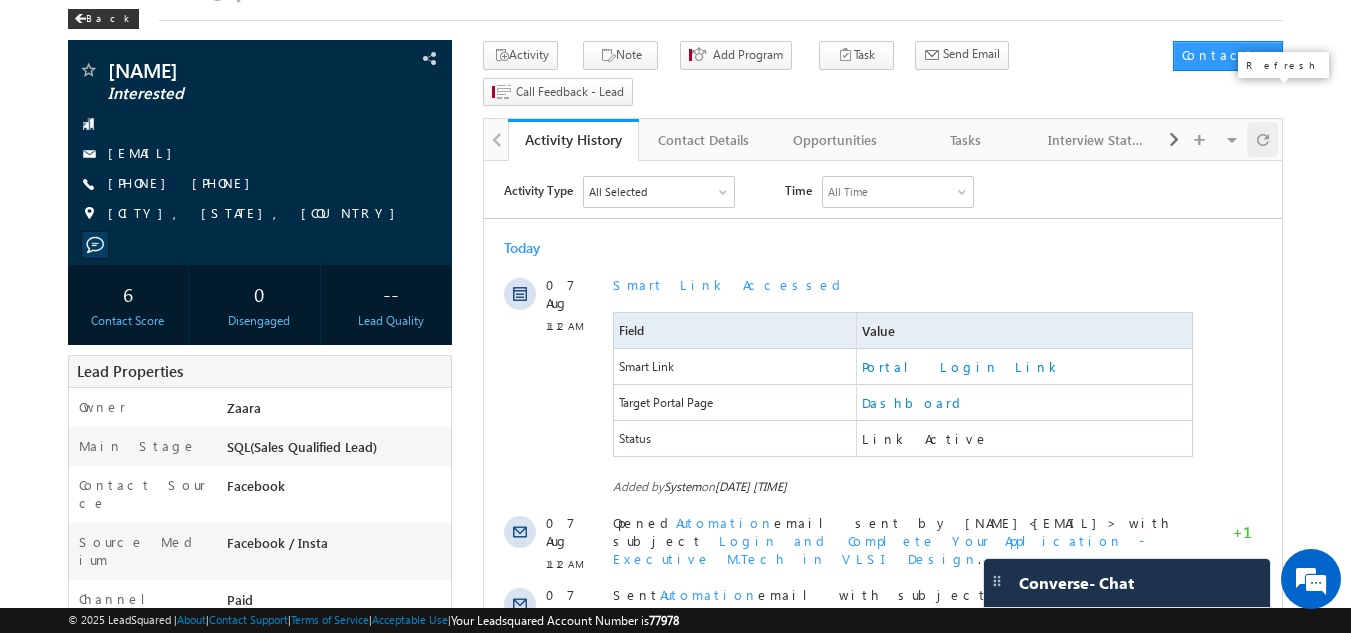 click at bounding box center [1263, 139] 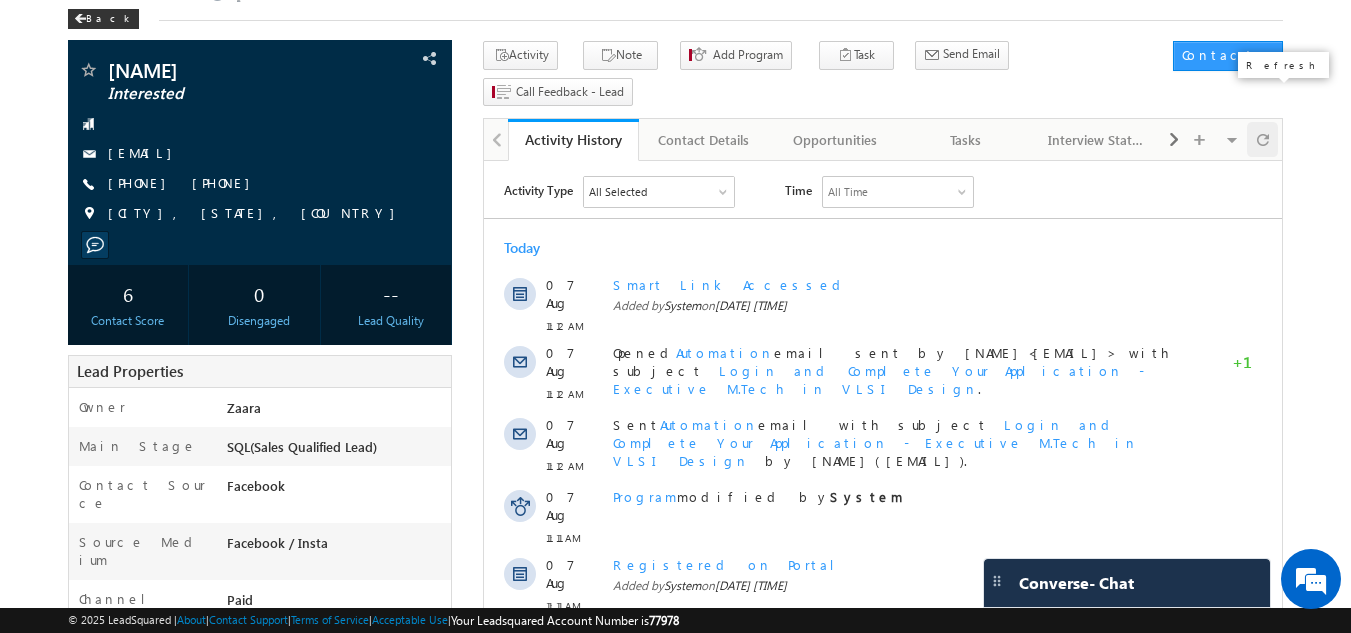 scroll, scrollTop: 0, scrollLeft: 0, axis: both 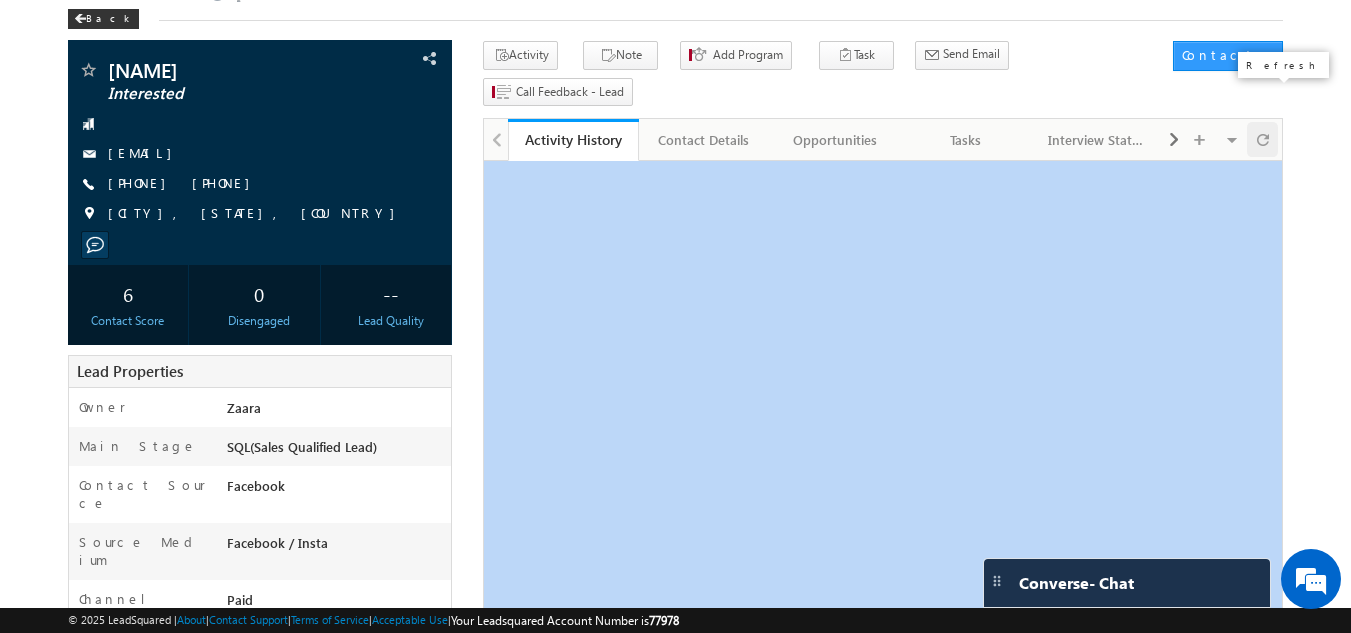 click at bounding box center (1262, 139) 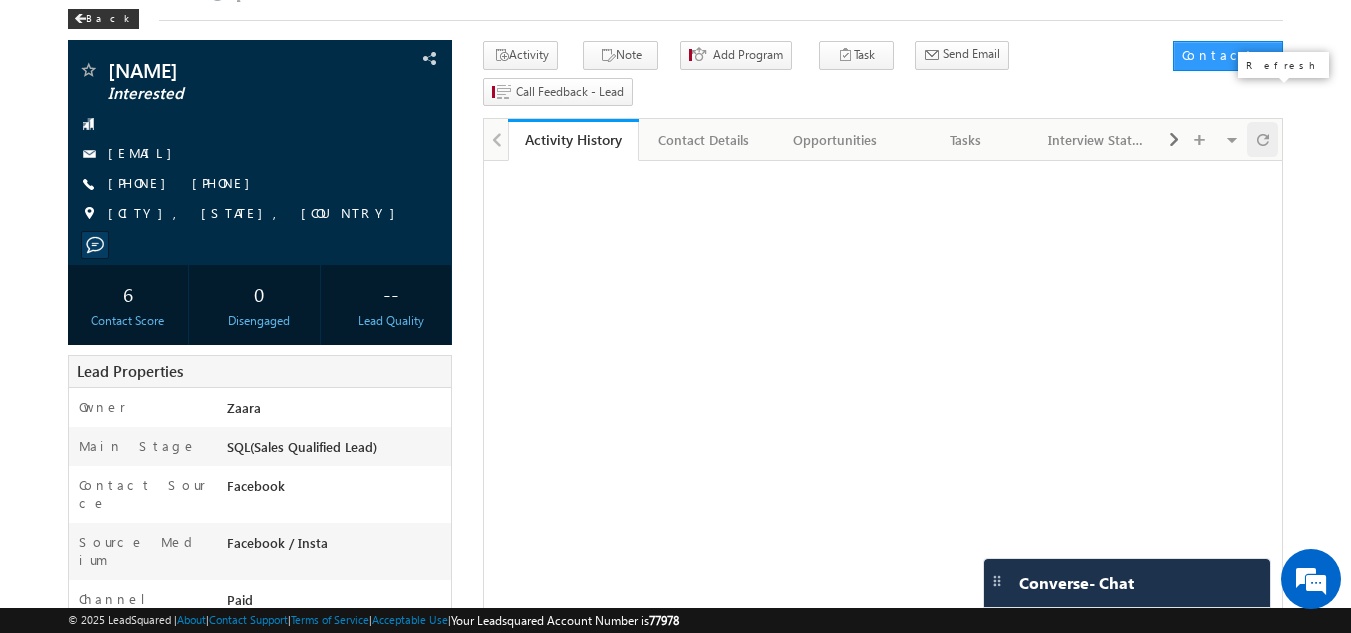 click at bounding box center [1262, 139] 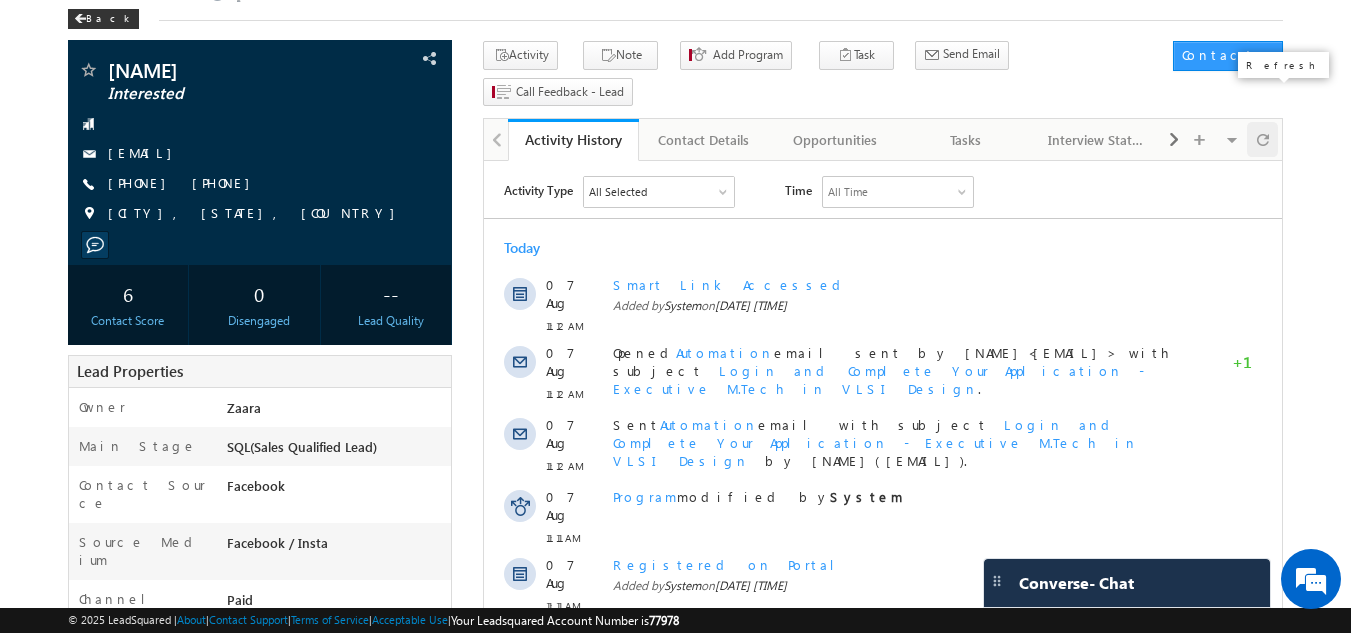scroll, scrollTop: 0, scrollLeft: 0, axis: both 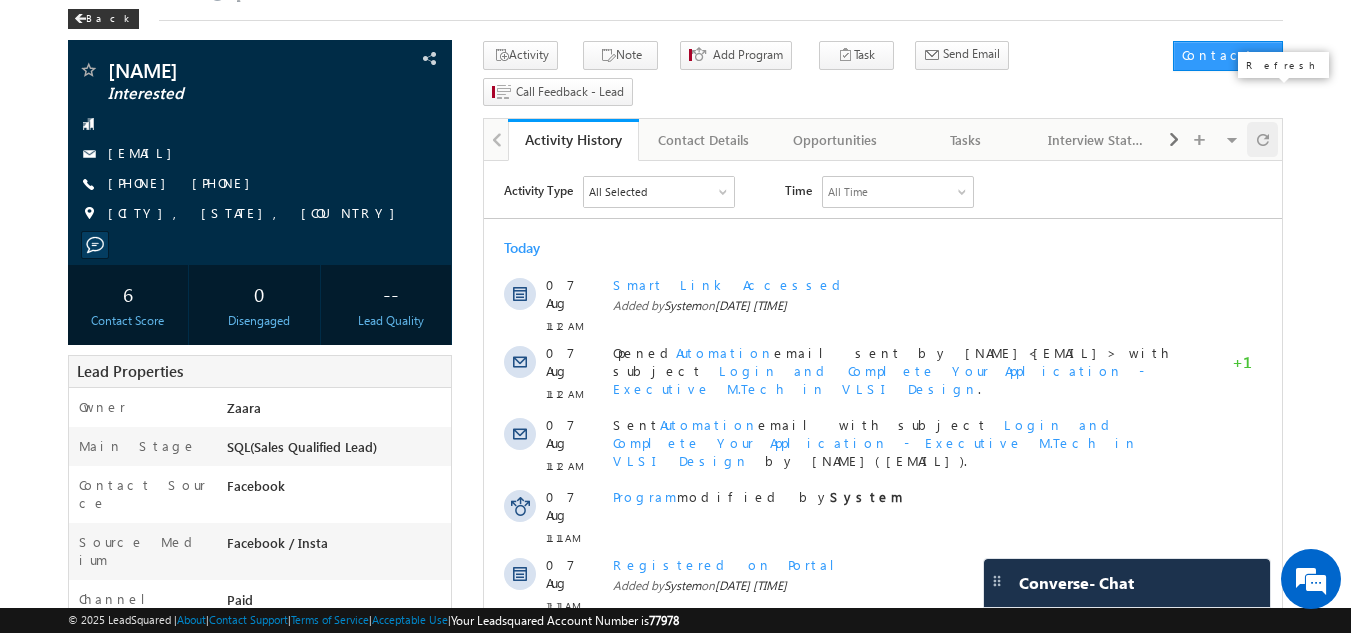 click at bounding box center [1262, 139] 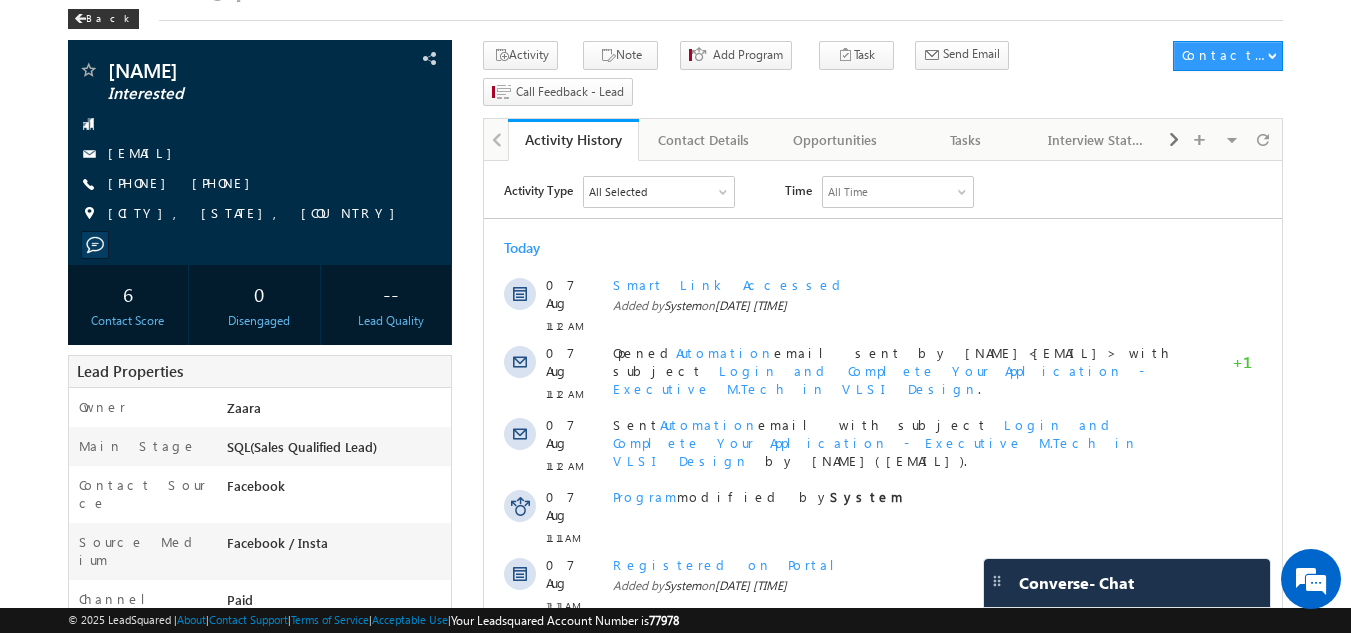 scroll, scrollTop: 0, scrollLeft: 0, axis: both 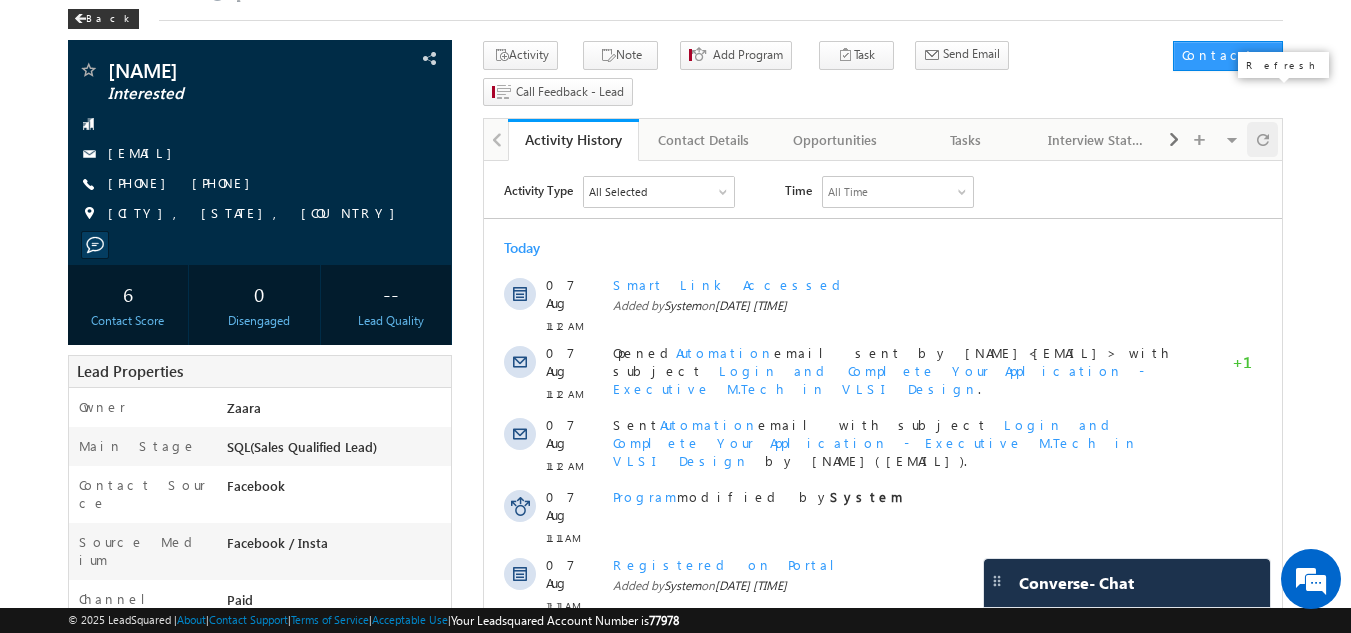 click at bounding box center (1263, 139) 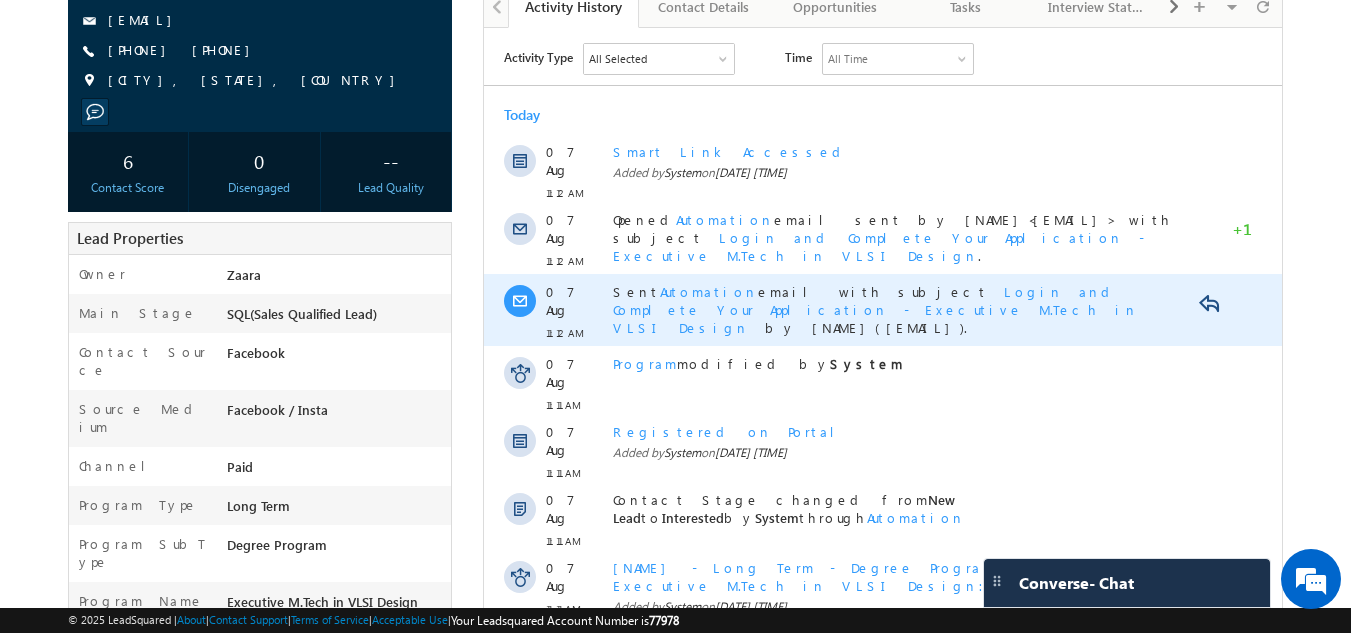 scroll, scrollTop: 496, scrollLeft: 0, axis: vertical 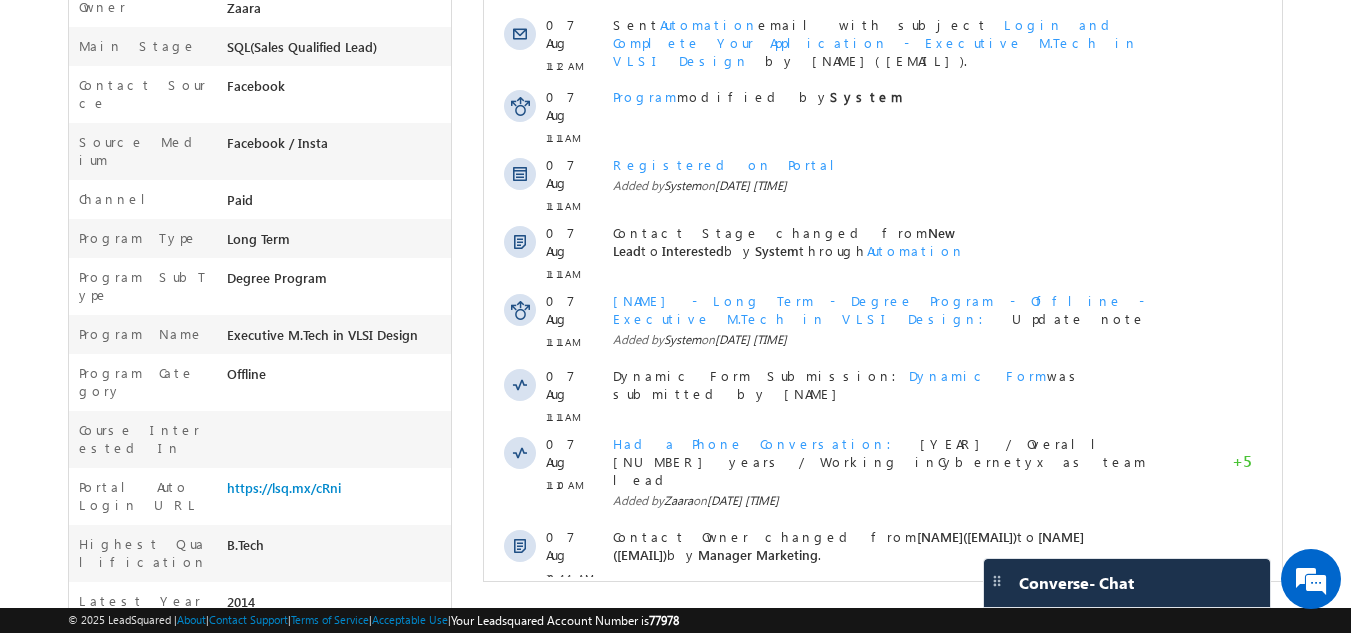 click on "Show More" at bounding box center (892, 622) 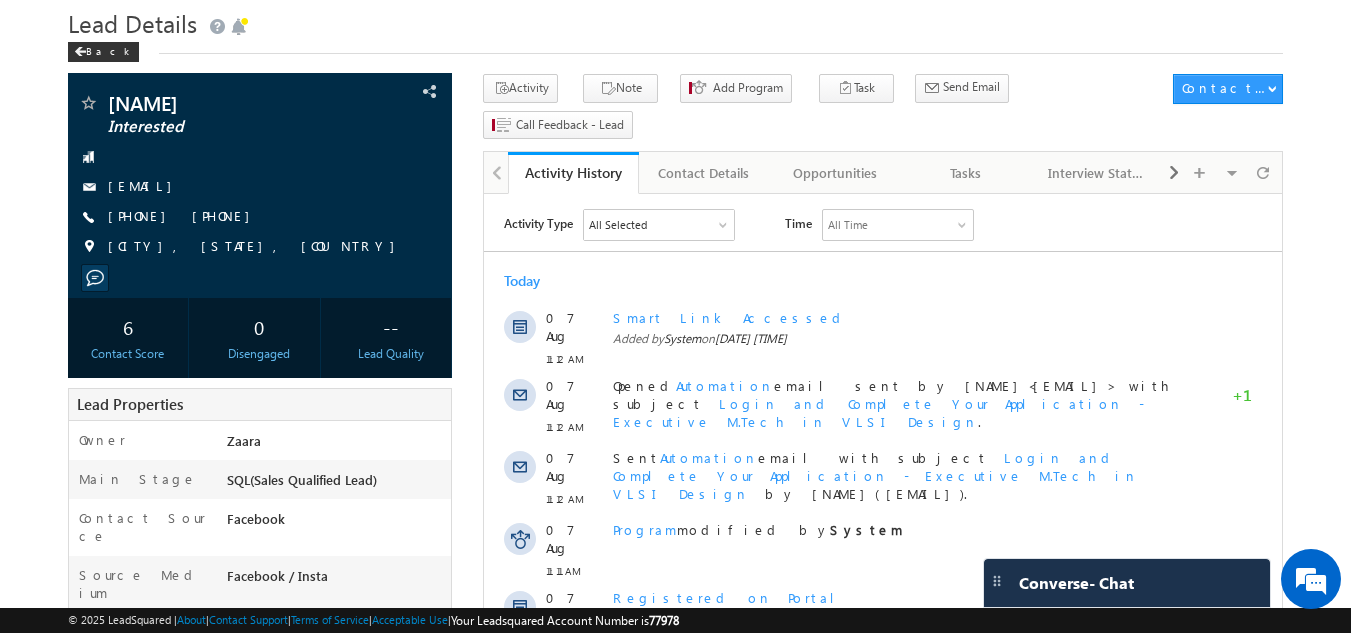 scroll, scrollTop: 0, scrollLeft: 0, axis: both 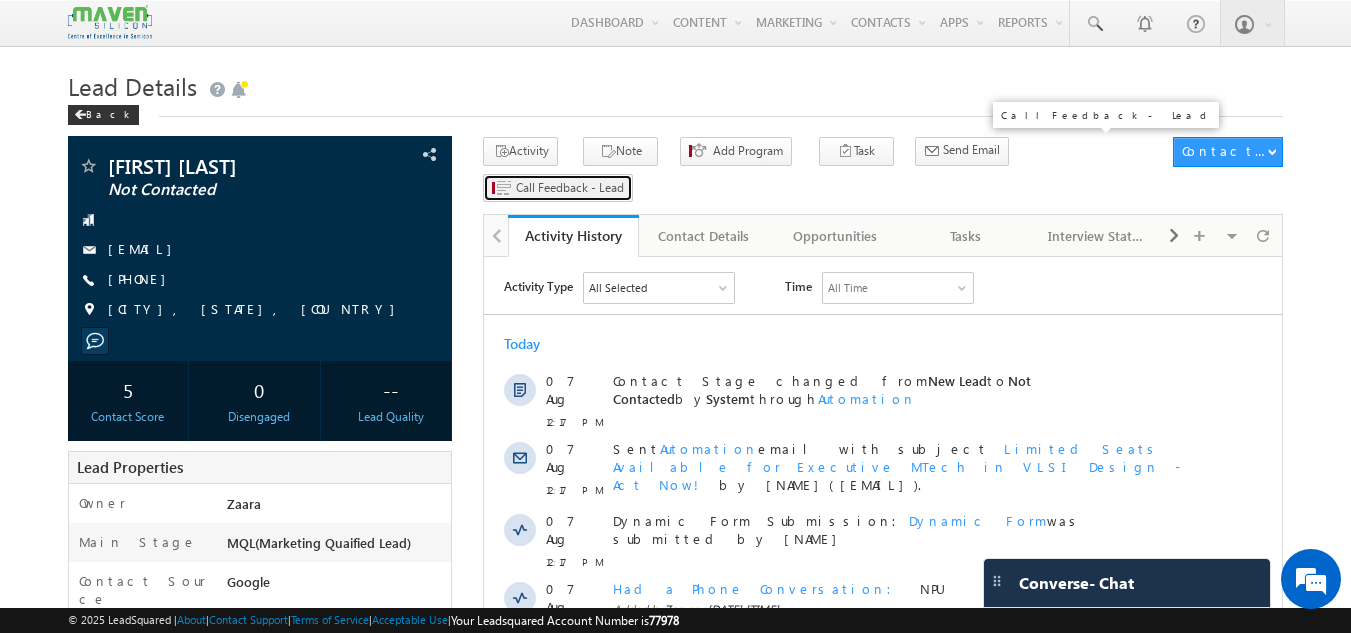 click on "Call Feedback - Lead" at bounding box center [570, 188] 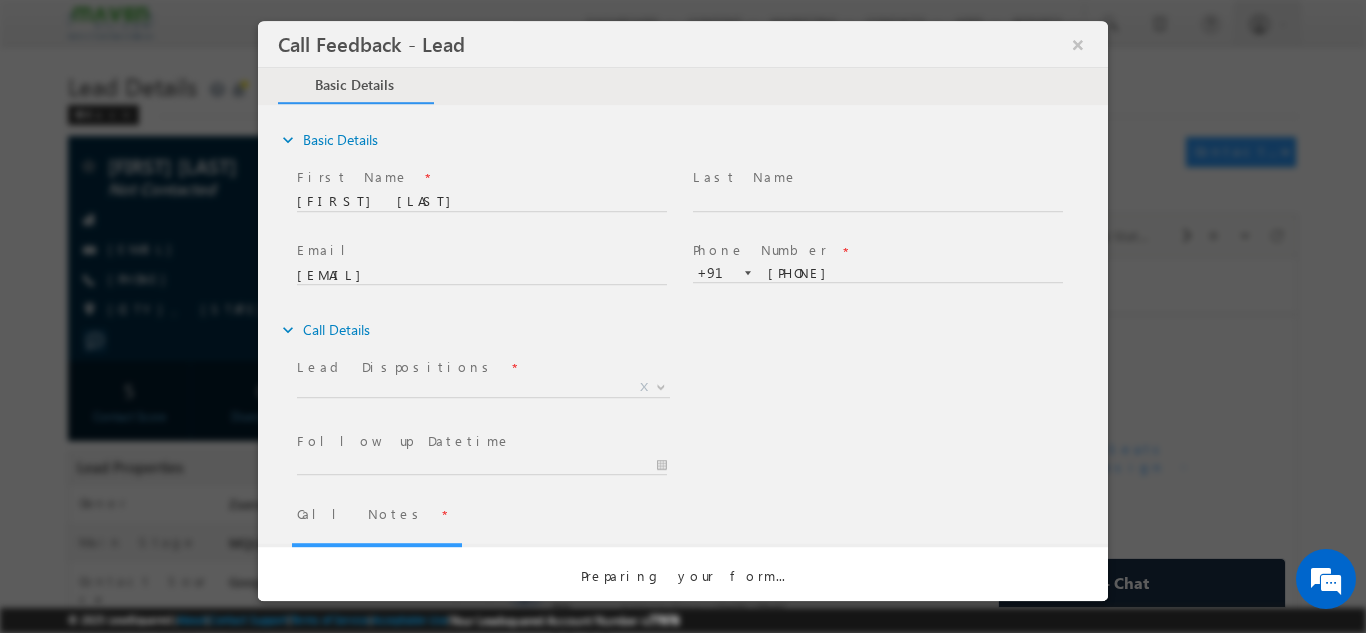 scroll, scrollTop: 0, scrollLeft: 0, axis: both 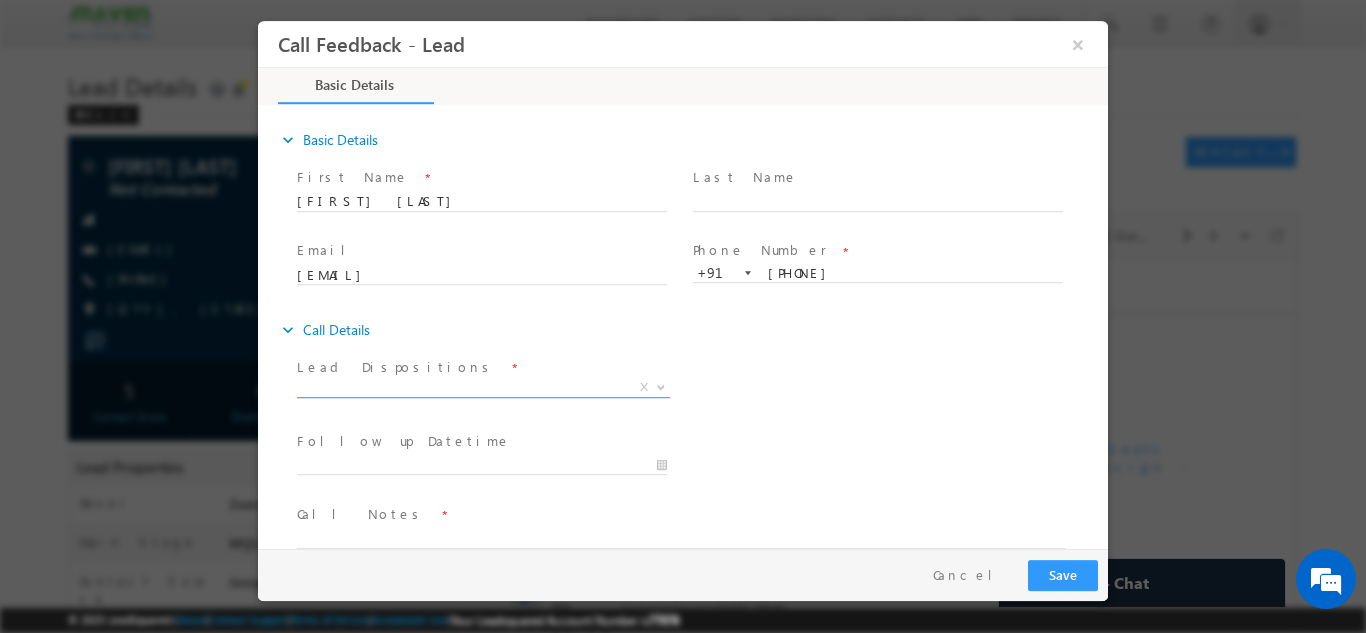 click on "X" at bounding box center [483, 387] 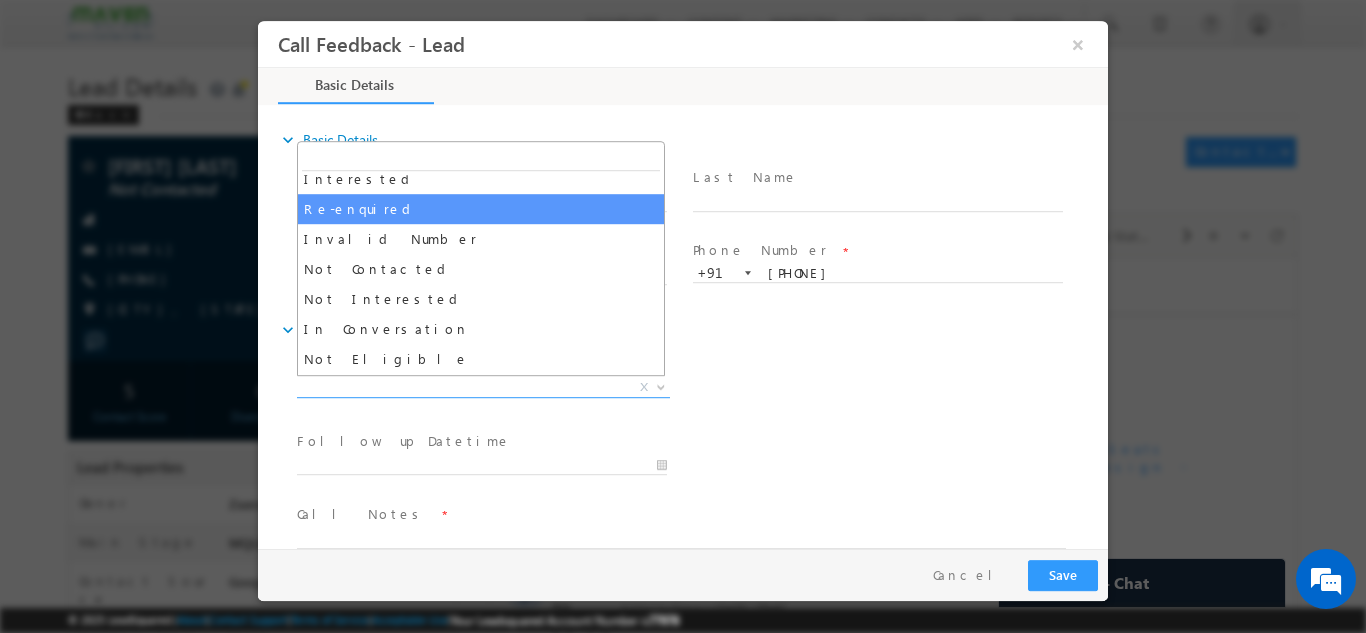 scroll, scrollTop: 100, scrollLeft: 0, axis: vertical 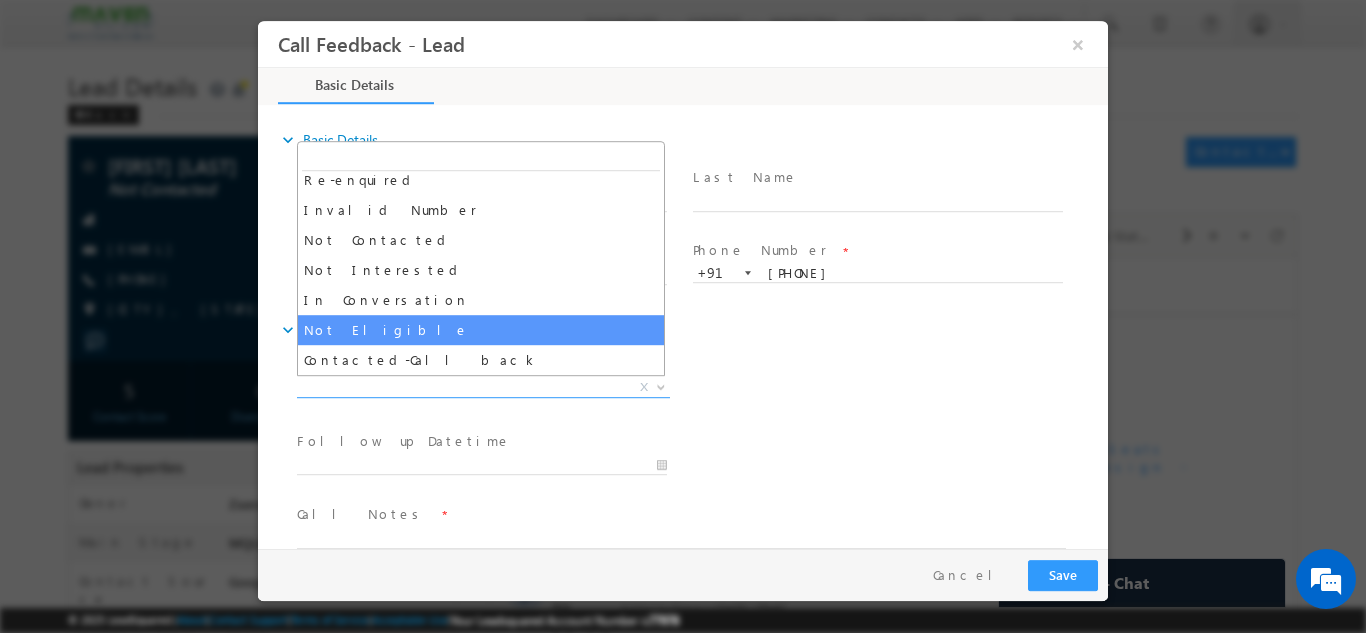 select on "Not Eligible" 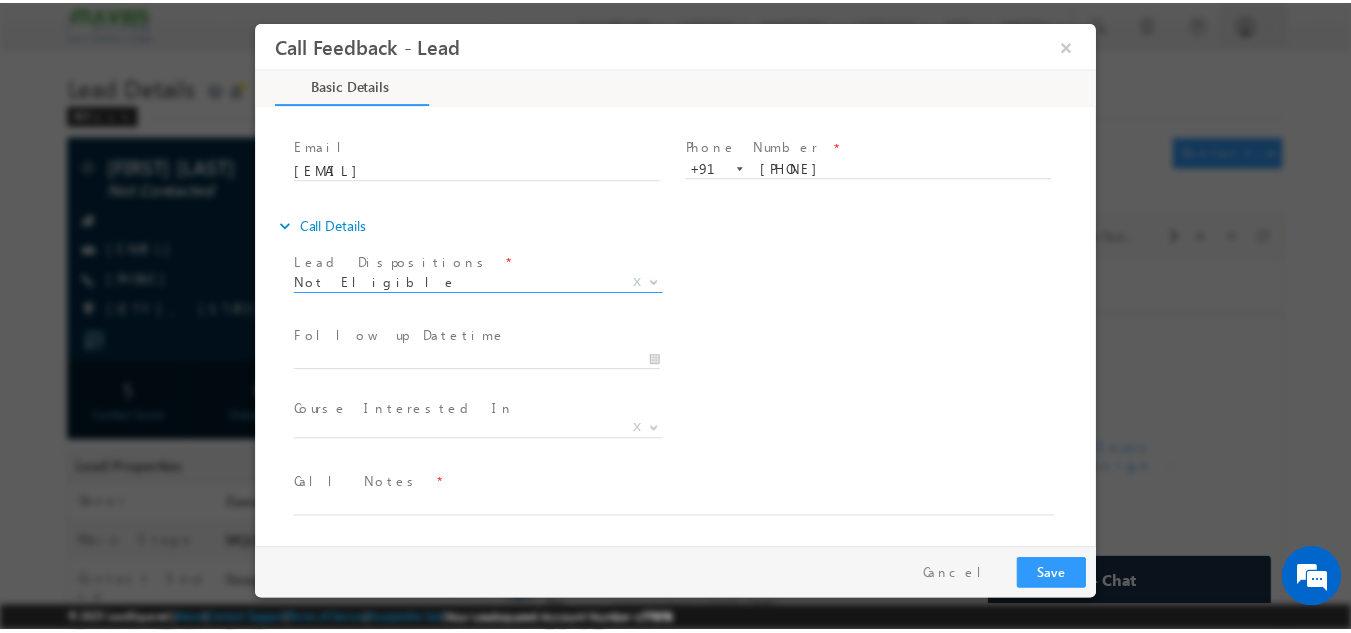 scroll, scrollTop: 106, scrollLeft: 0, axis: vertical 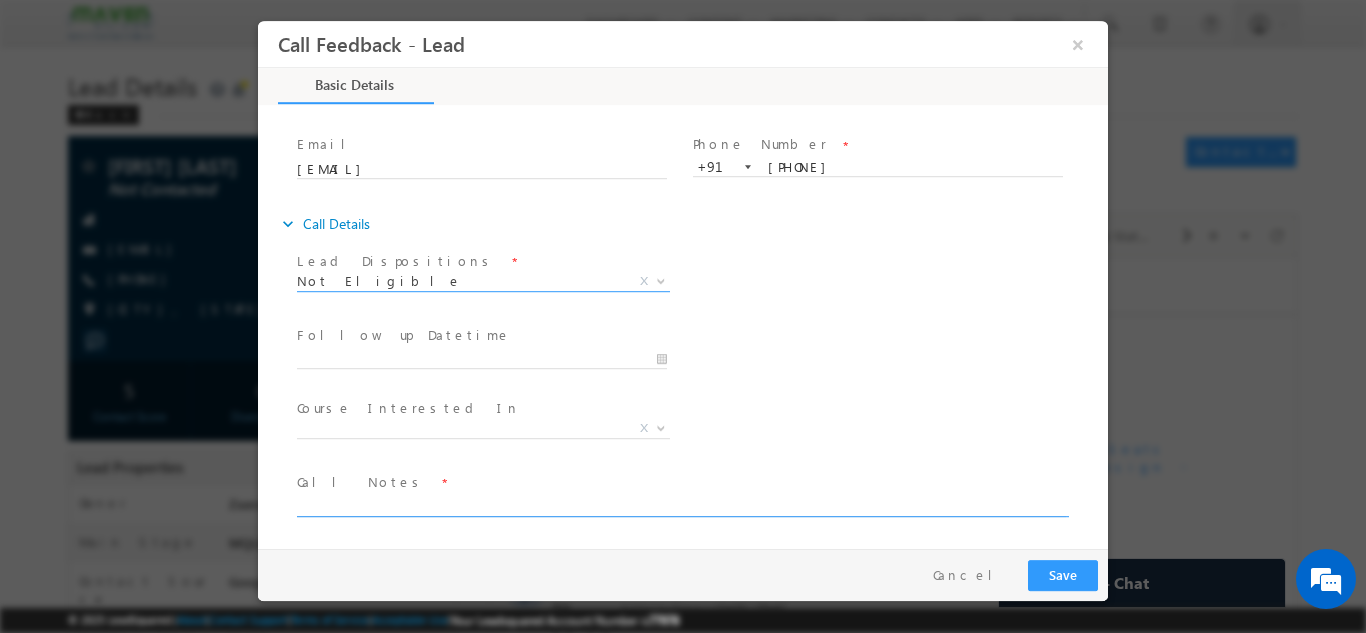 click at bounding box center [681, 504] 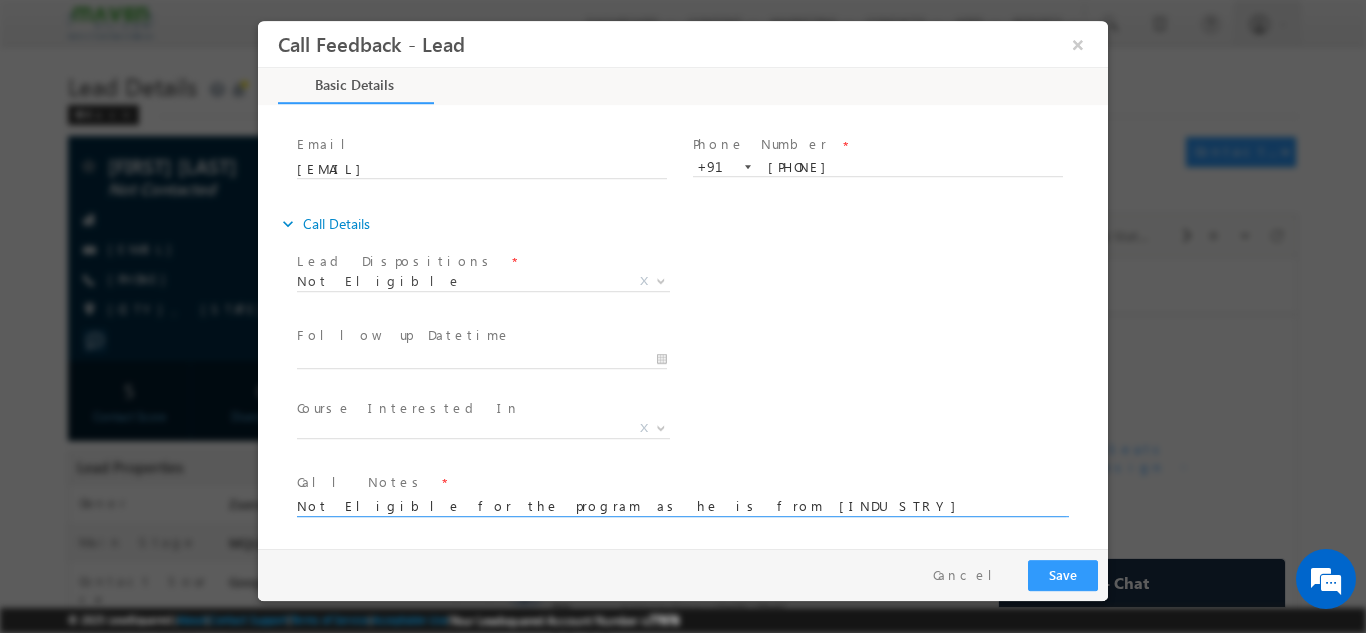drag, startPoint x: 602, startPoint y: 506, endPoint x: 557, endPoint y: 518, distance: 46.572525 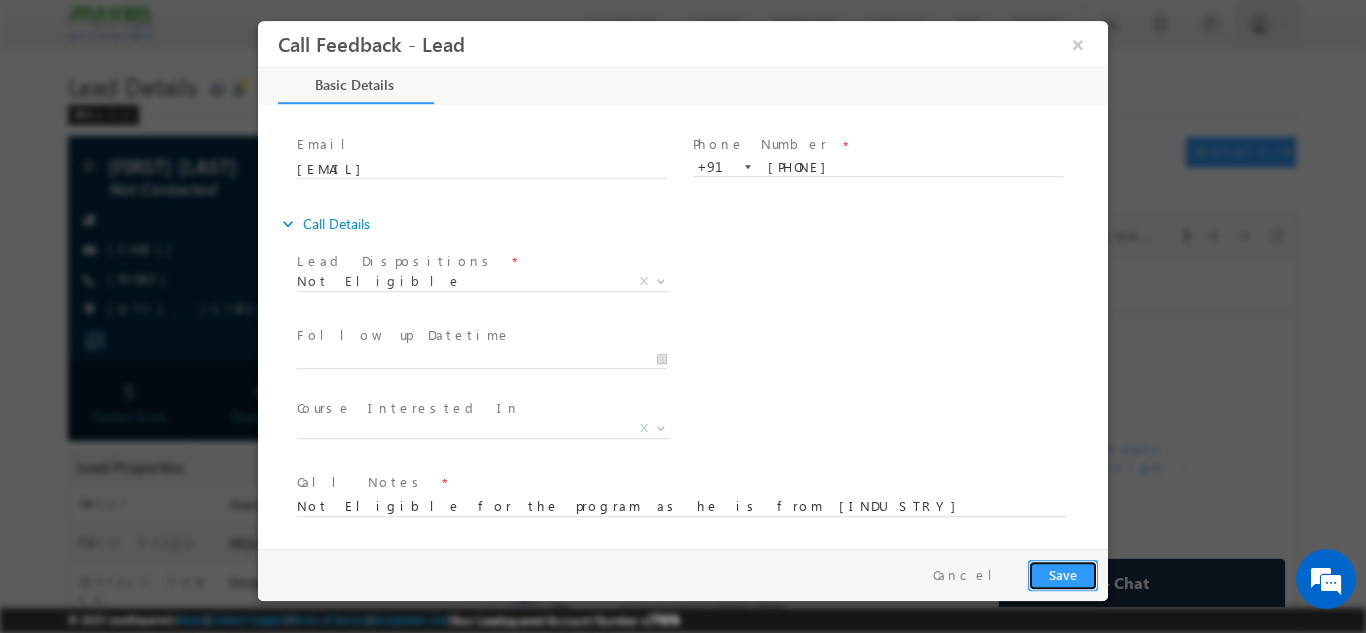 click on "Save" at bounding box center (1063, 574) 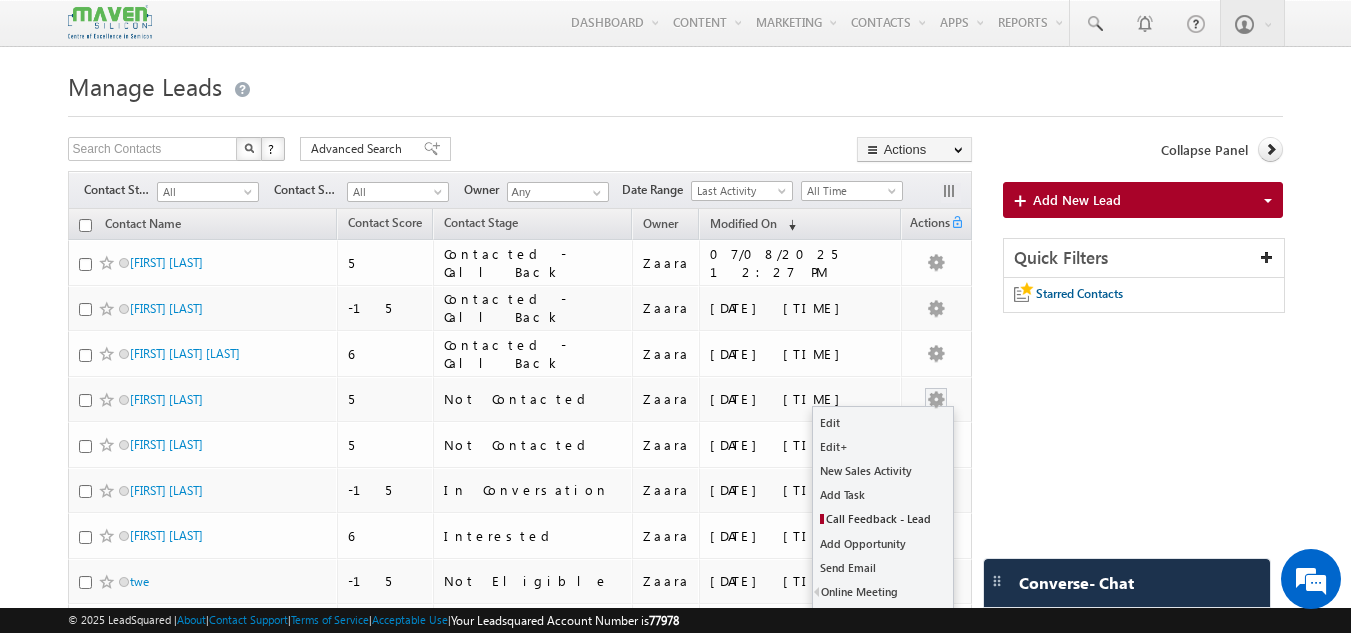 scroll, scrollTop: 0, scrollLeft: 0, axis: both 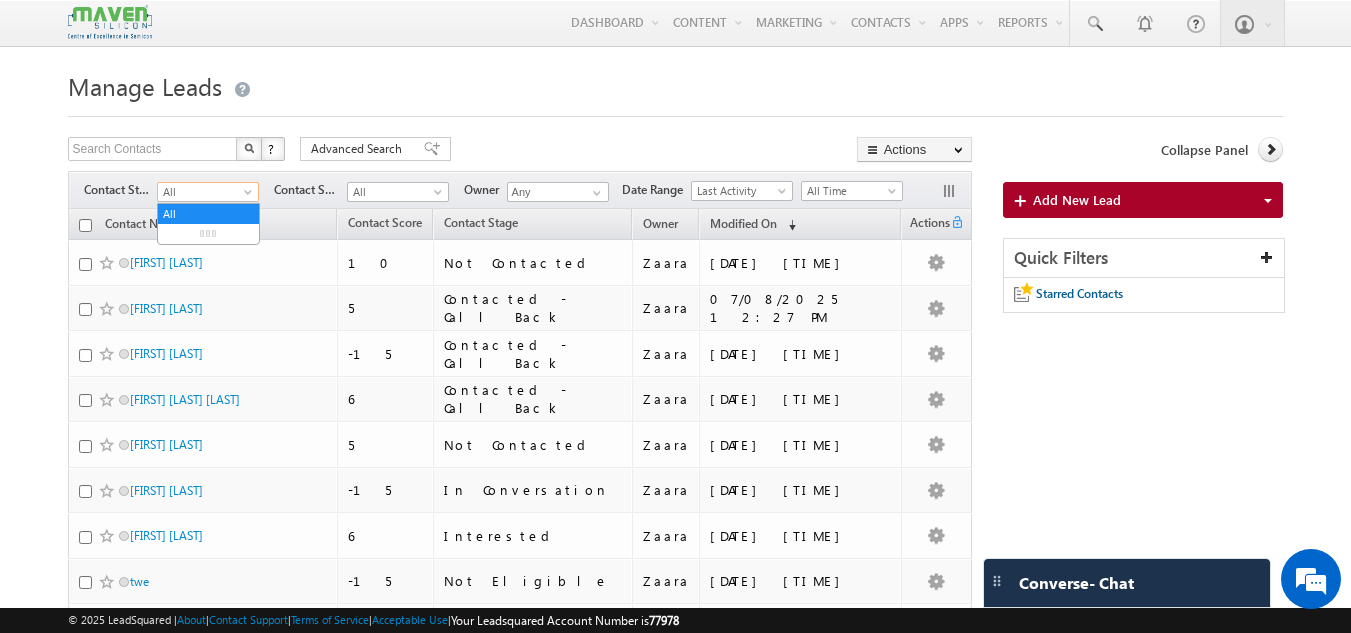 click on "All" at bounding box center [205, 192] 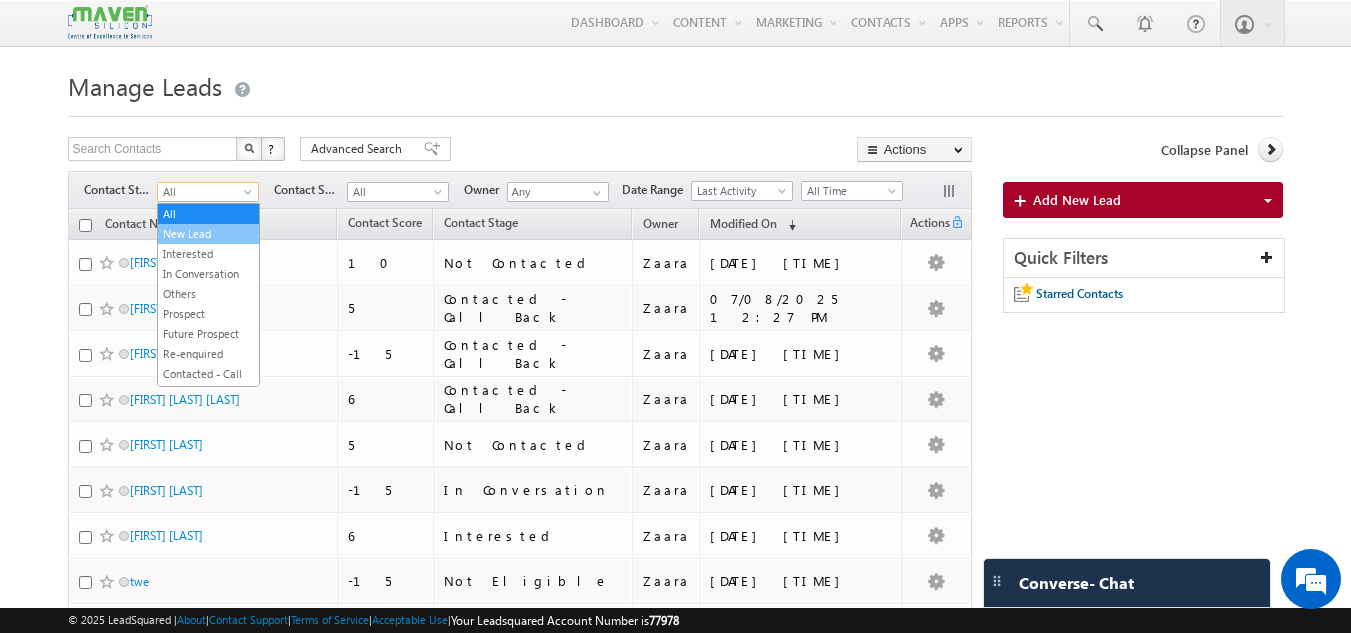 click on "New Lead" at bounding box center (208, 234) 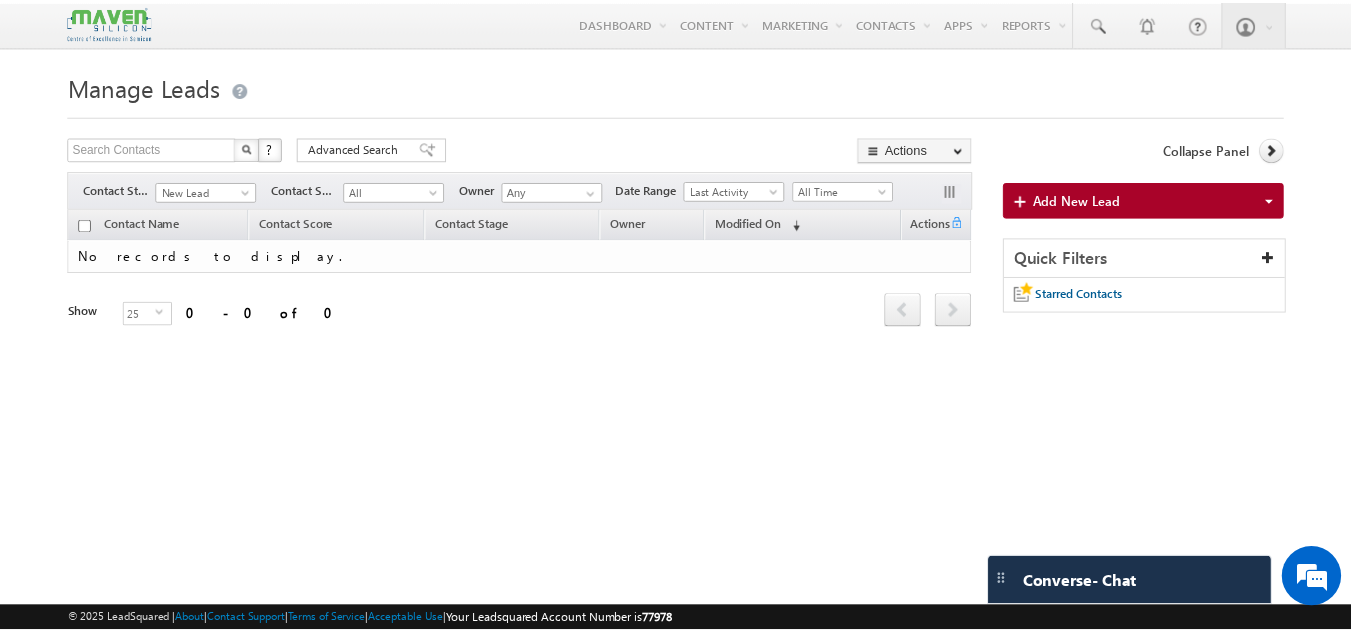 scroll, scrollTop: 0, scrollLeft: 0, axis: both 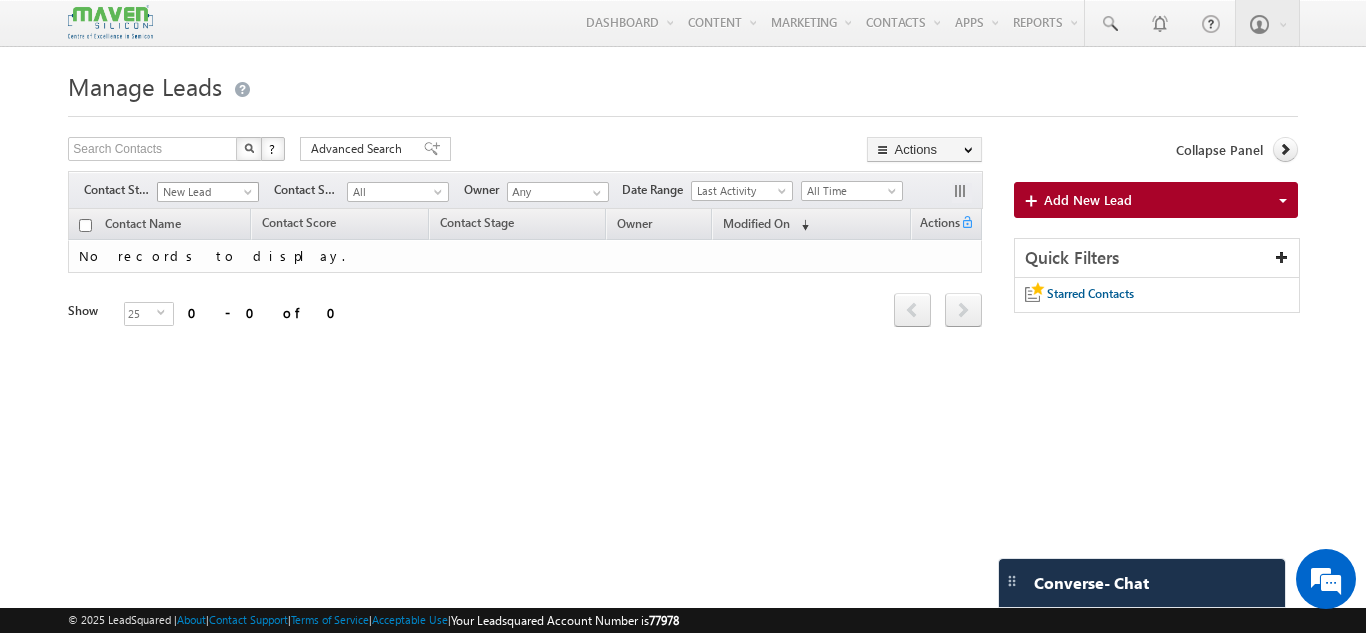 click on "New Lead" at bounding box center [205, 192] 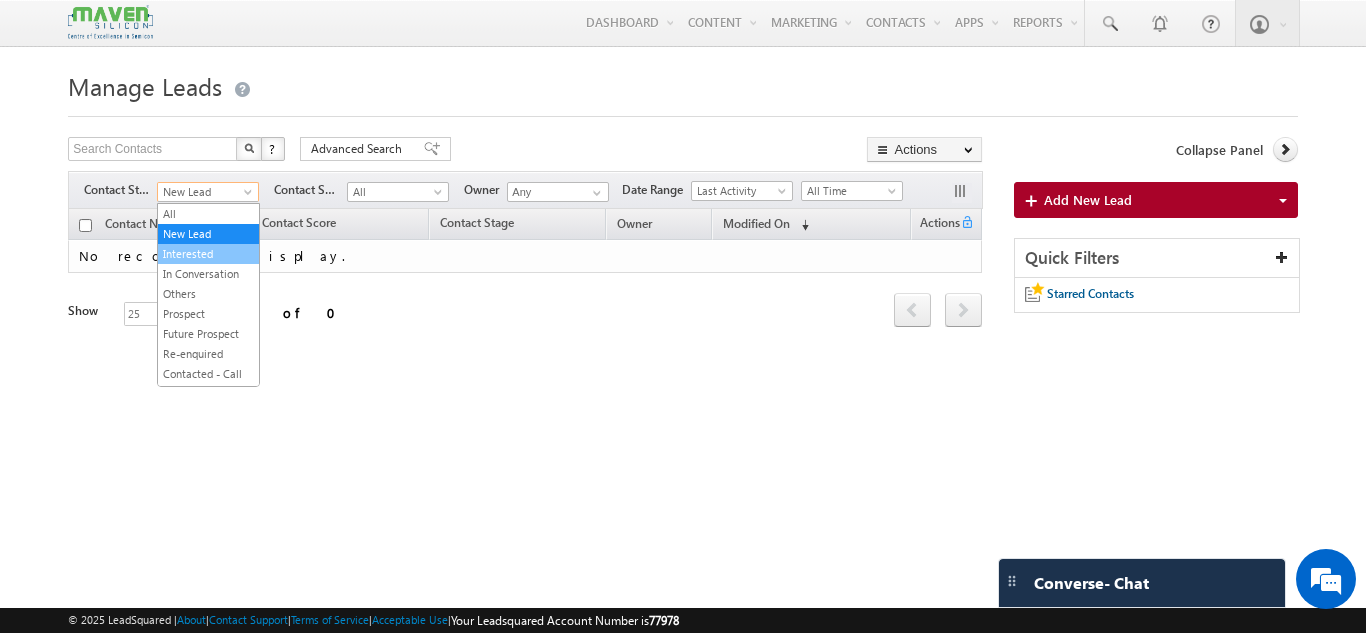 click on "Interested" at bounding box center (208, 254) 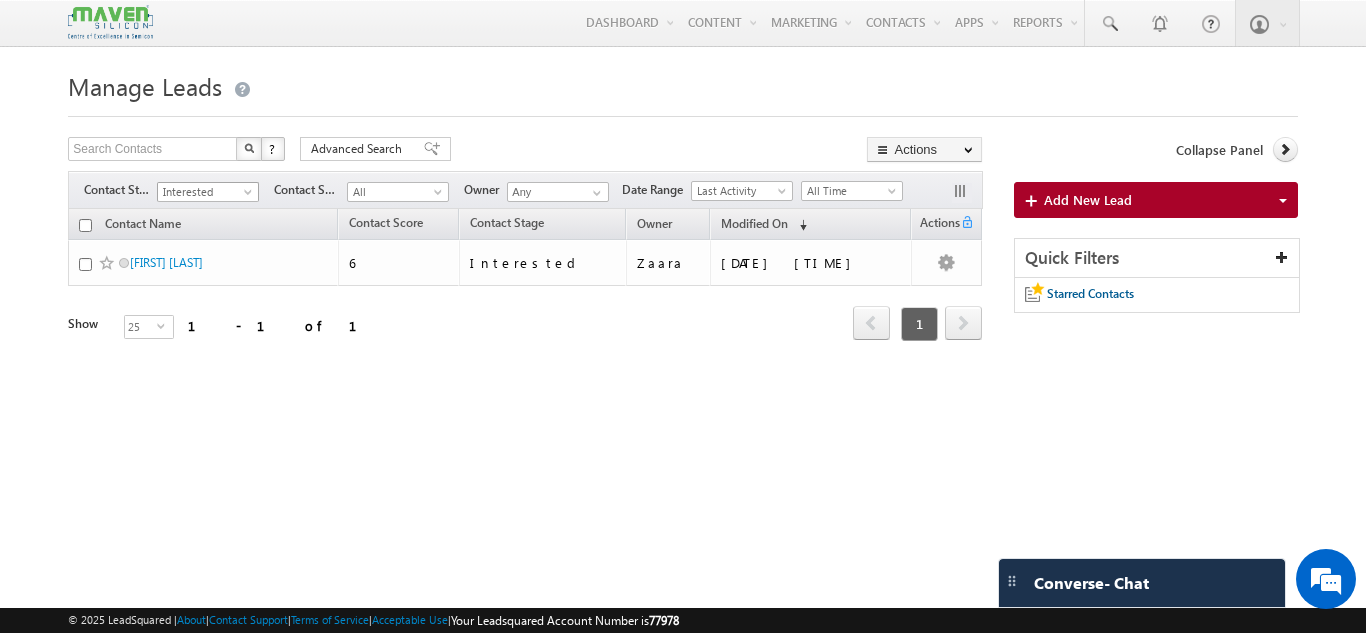 click on "Interested" at bounding box center [205, 192] 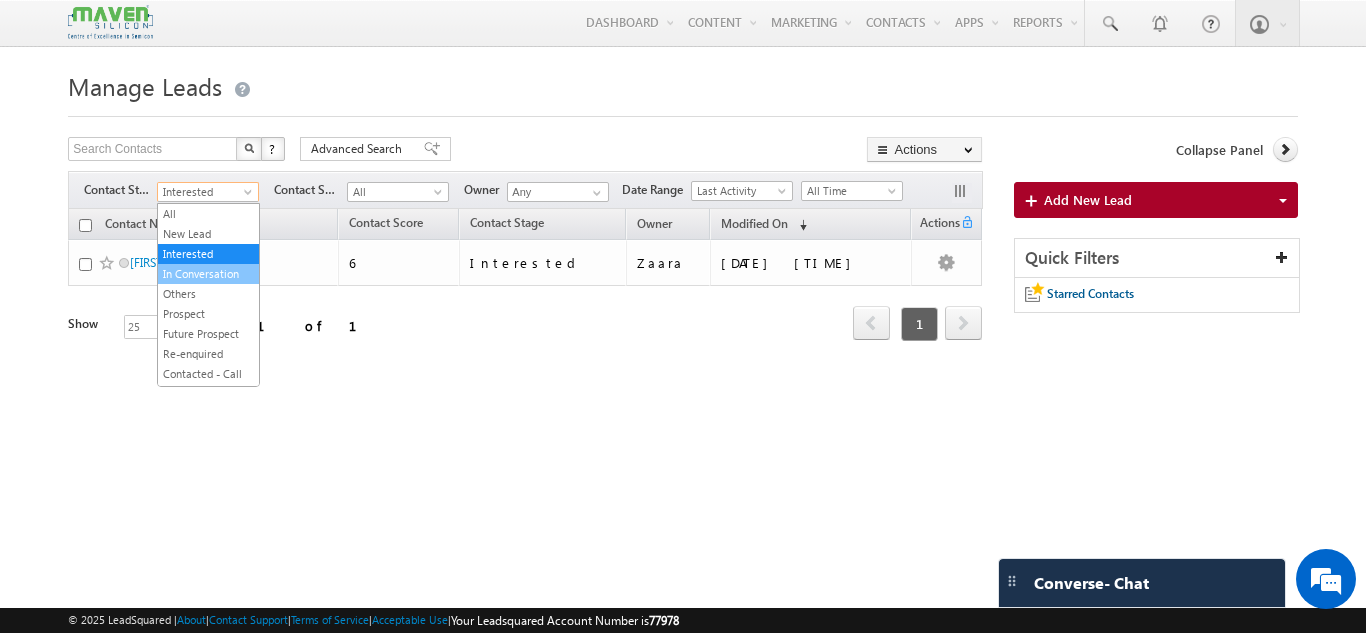 click on "In Conversation" at bounding box center (208, 274) 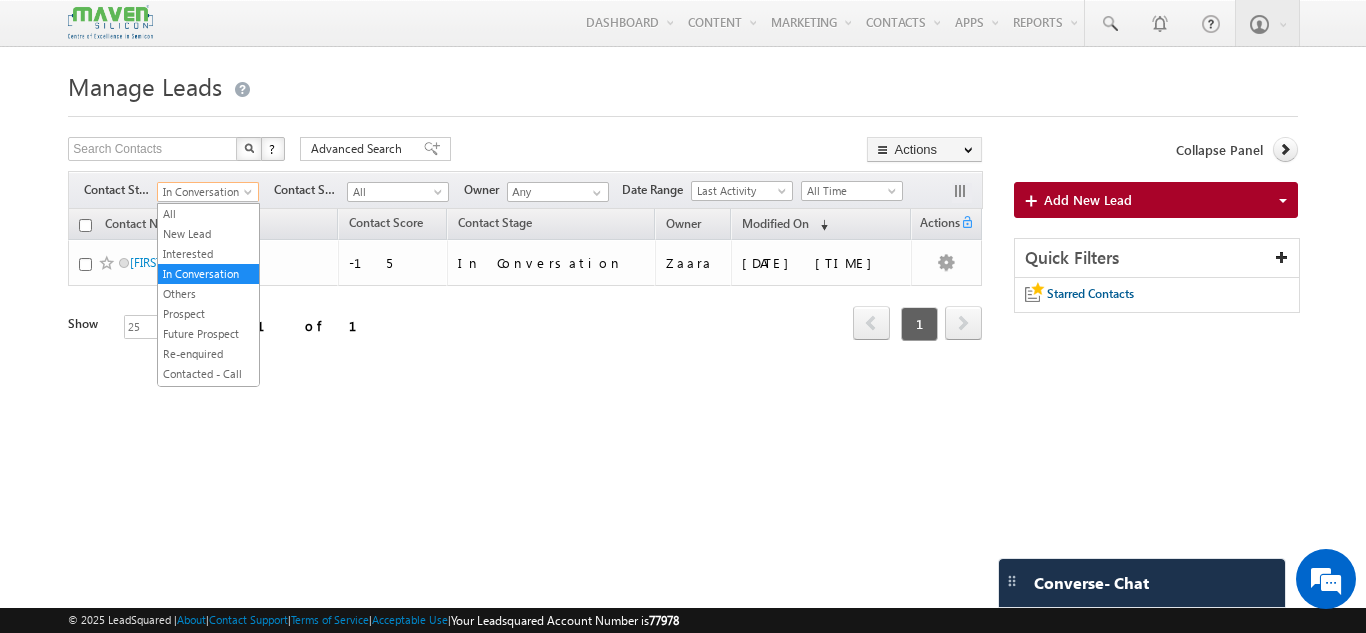 click on "In Conversation" at bounding box center [205, 192] 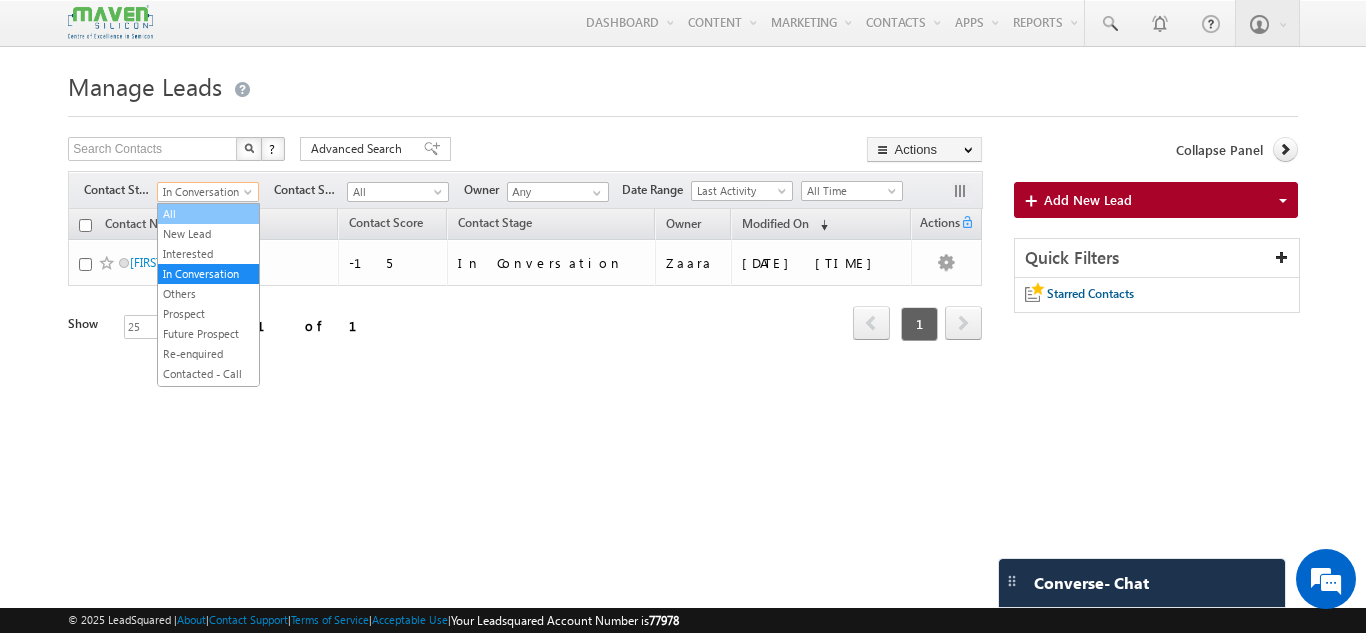 click on "All" at bounding box center (208, 214) 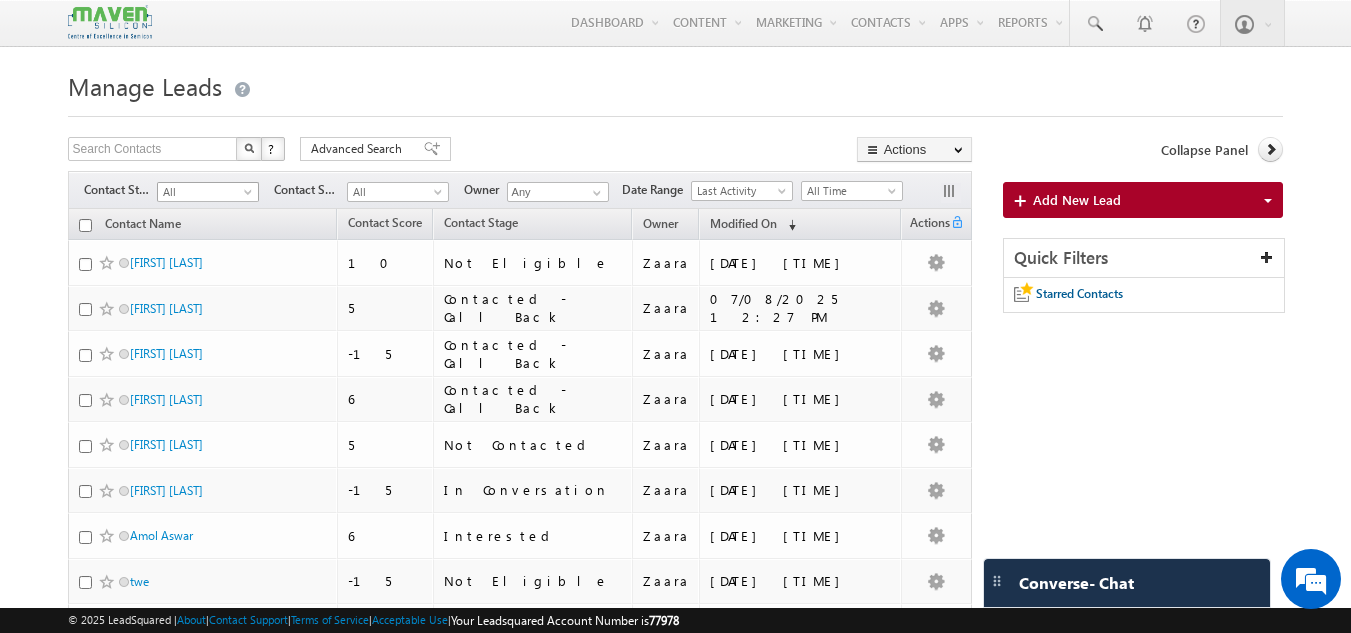 scroll, scrollTop: 0, scrollLeft: 0, axis: both 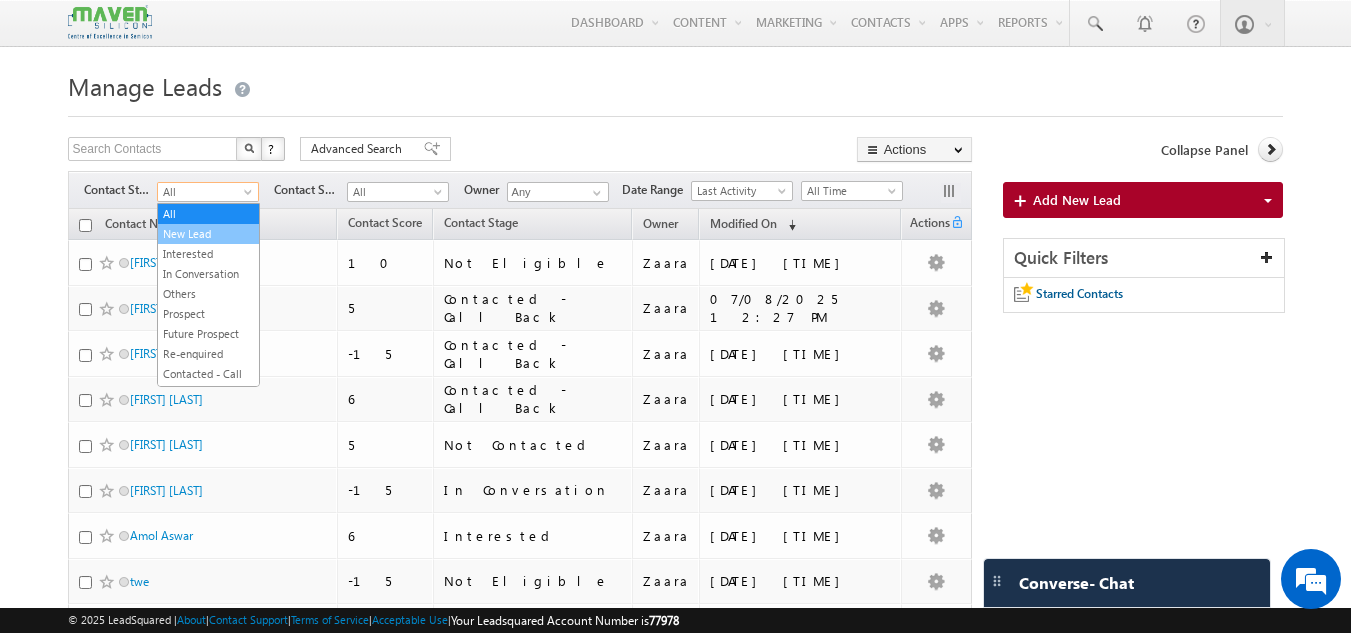 click on "New Lead" at bounding box center (208, 234) 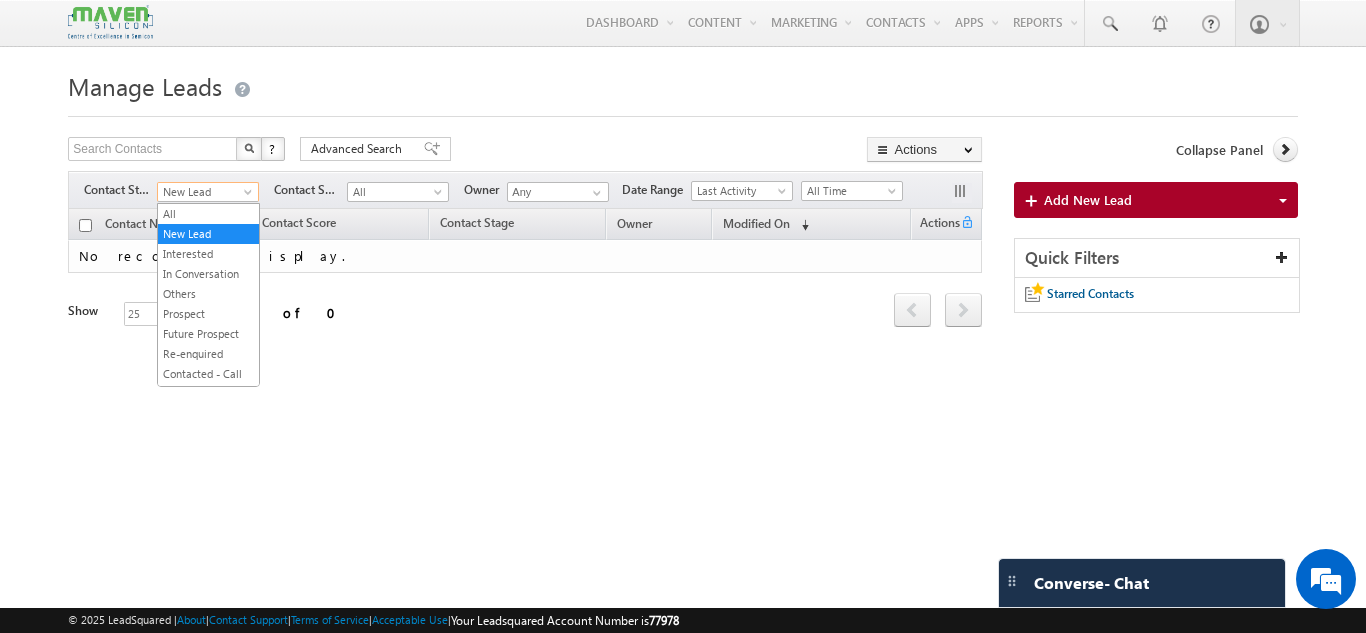 click on "New Lead" at bounding box center (205, 192) 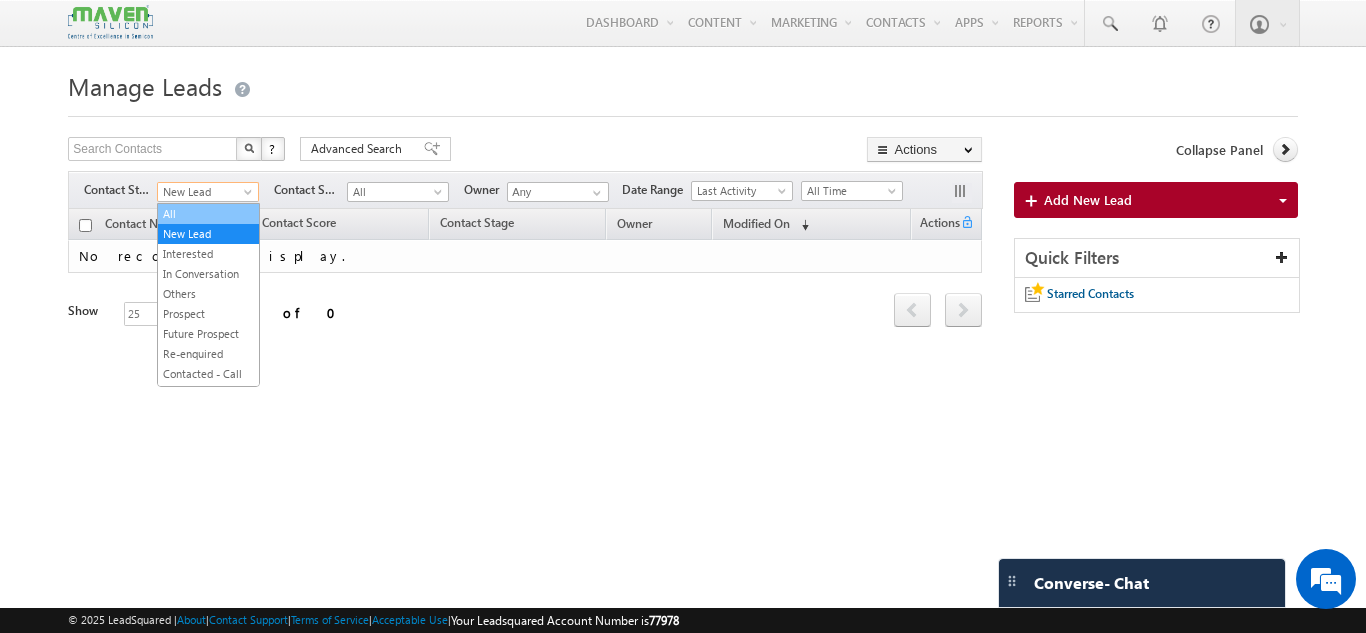 click on "All" at bounding box center (208, 214) 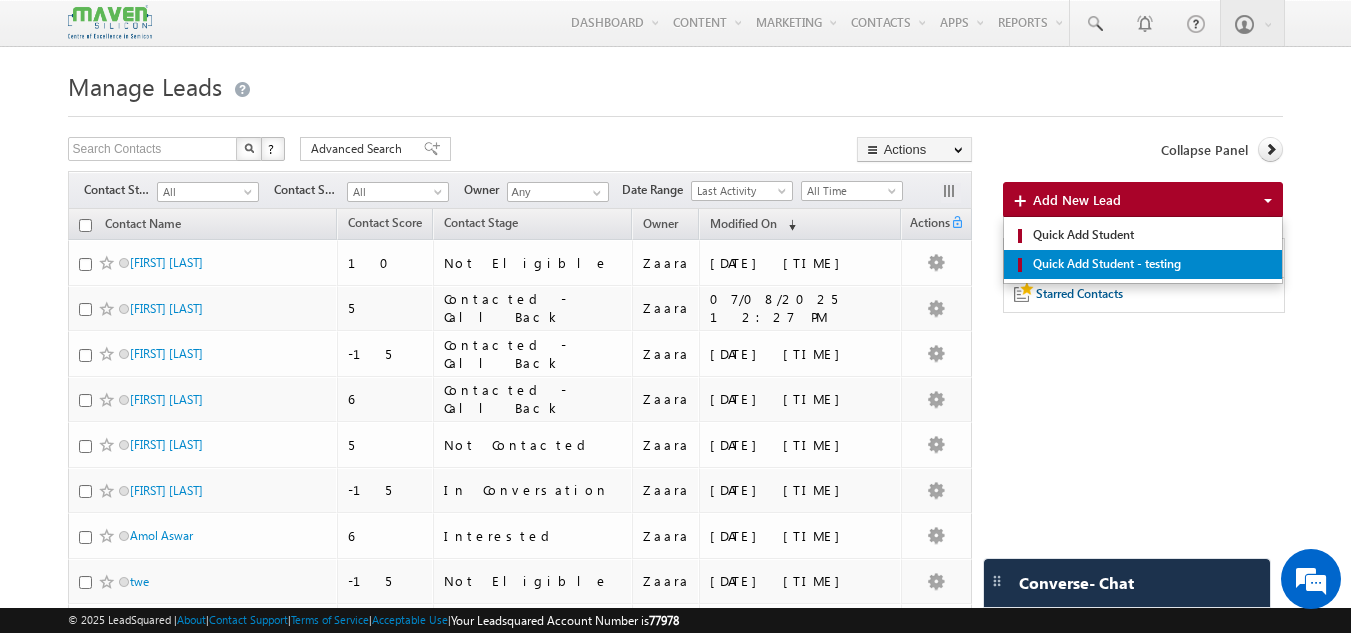 click on "Quick Add Student - testing" at bounding box center [1151, 264] 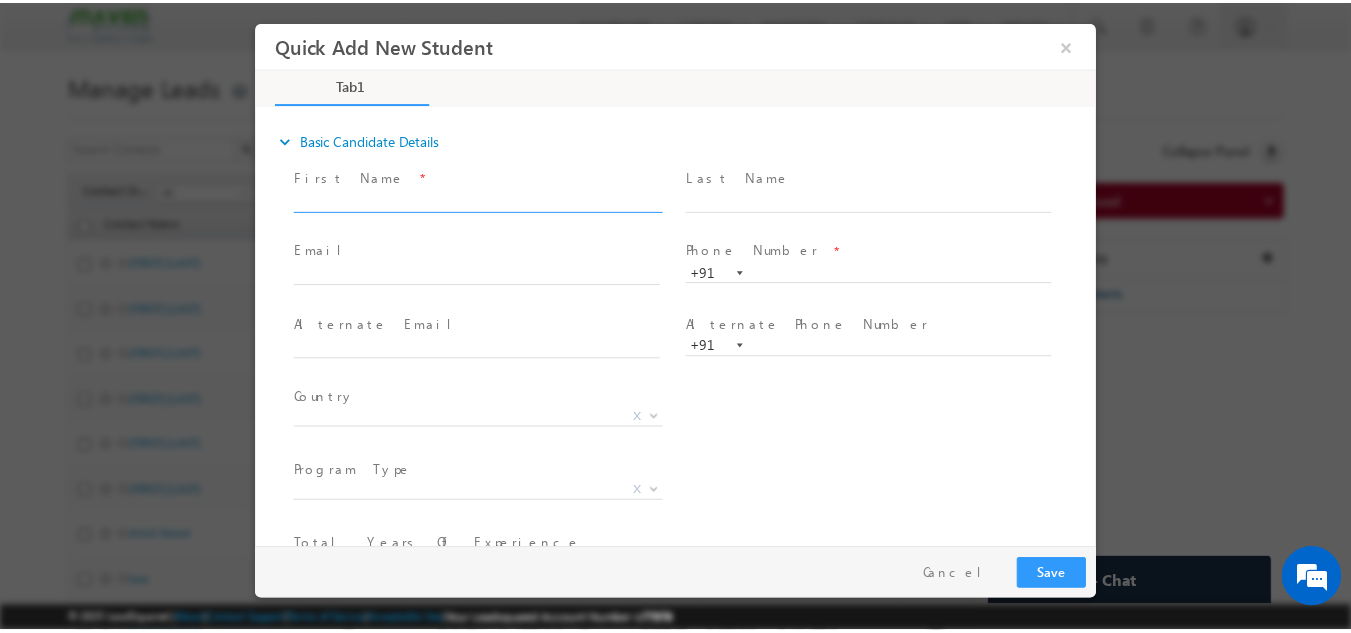 scroll, scrollTop: 0, scrollLeft: 0, axis: both 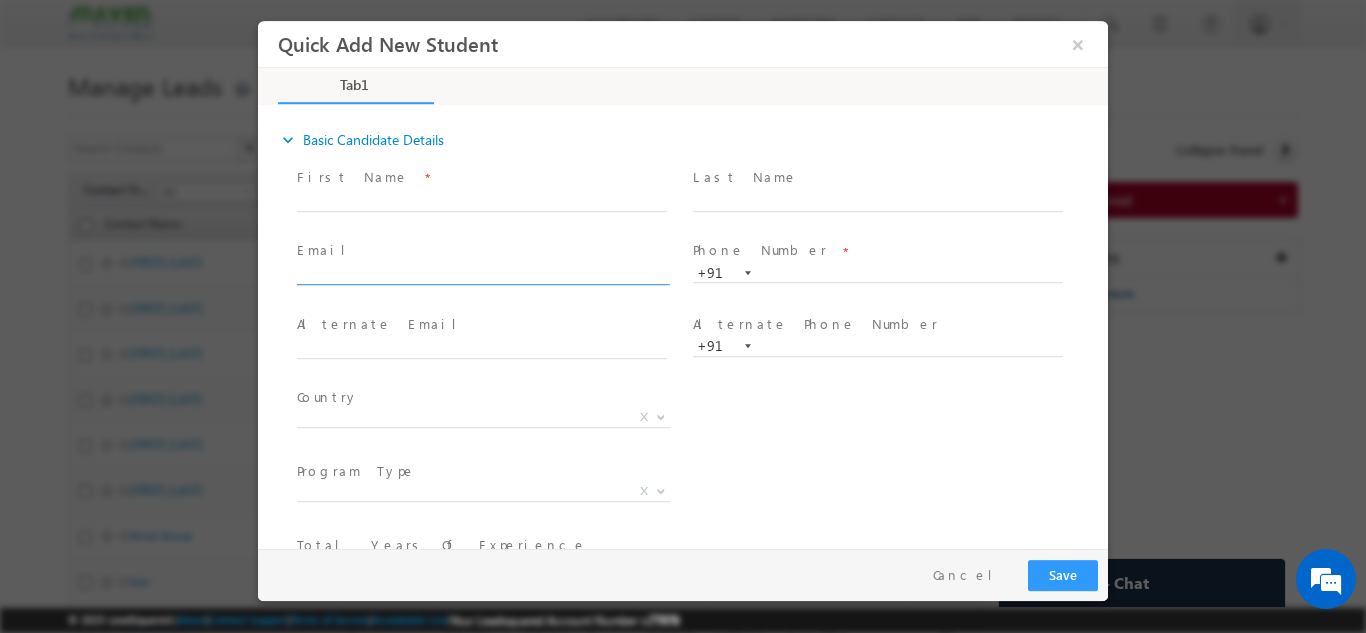 click 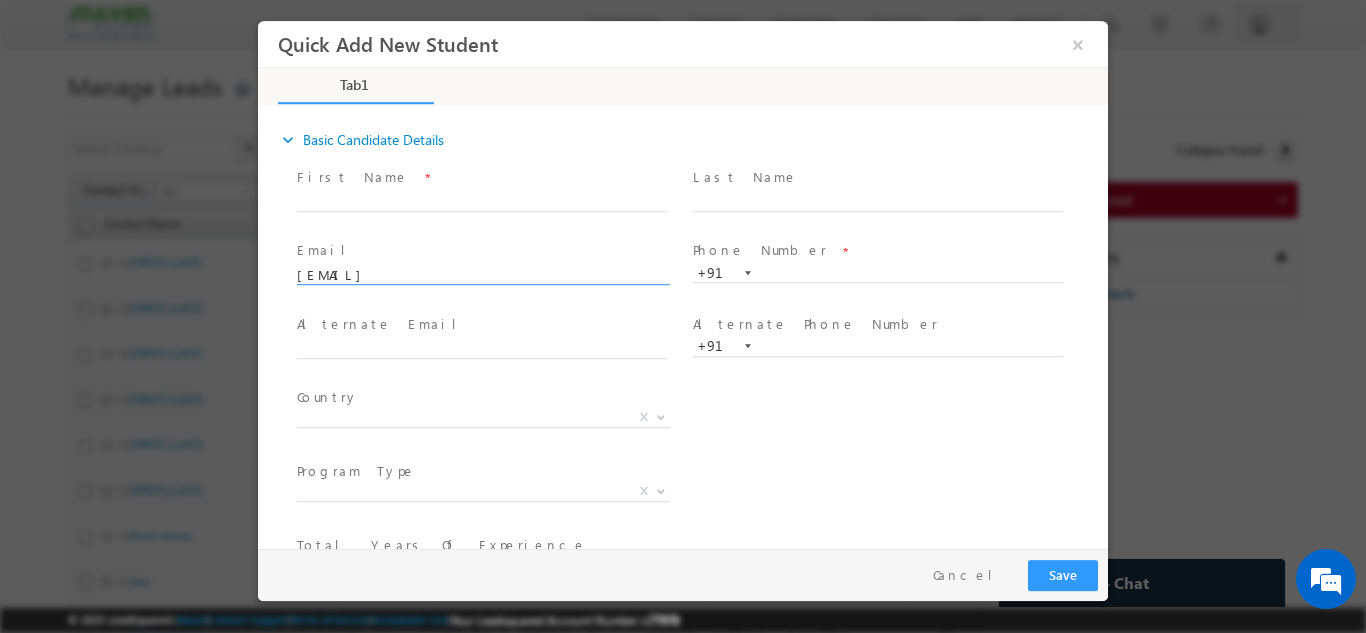 type on "mishra.ansuman863@gmail.com" 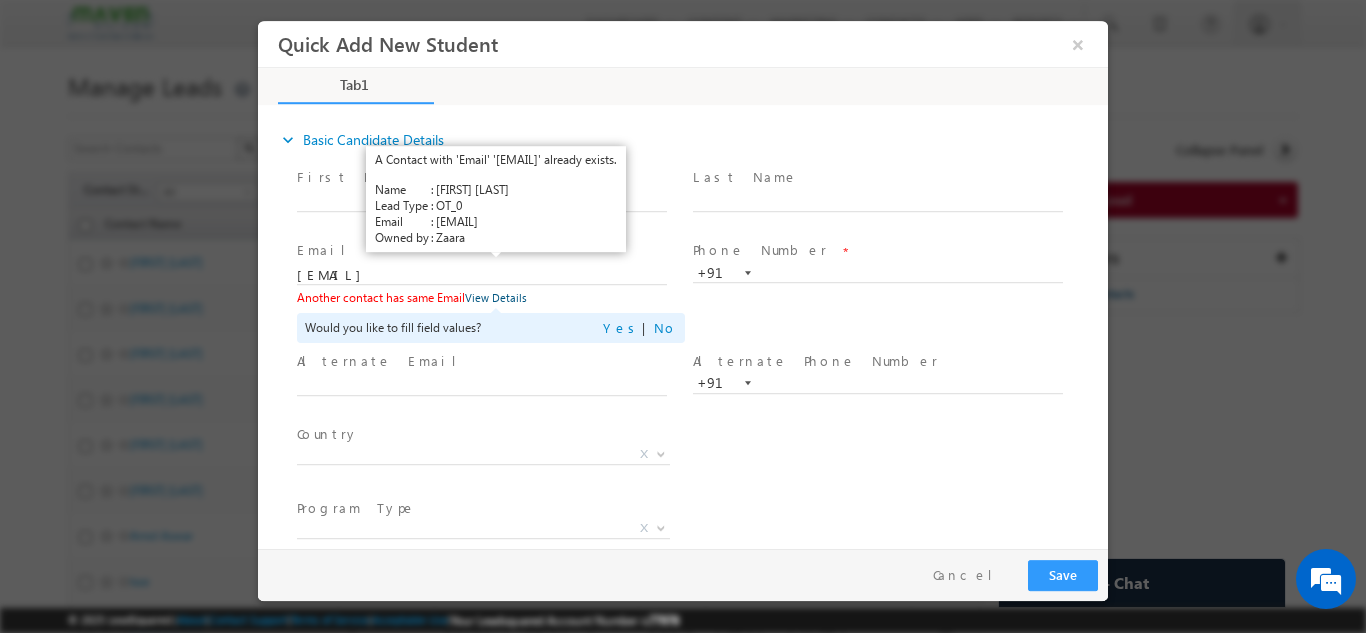 click on "View Details" at bounding box center [496, 296] 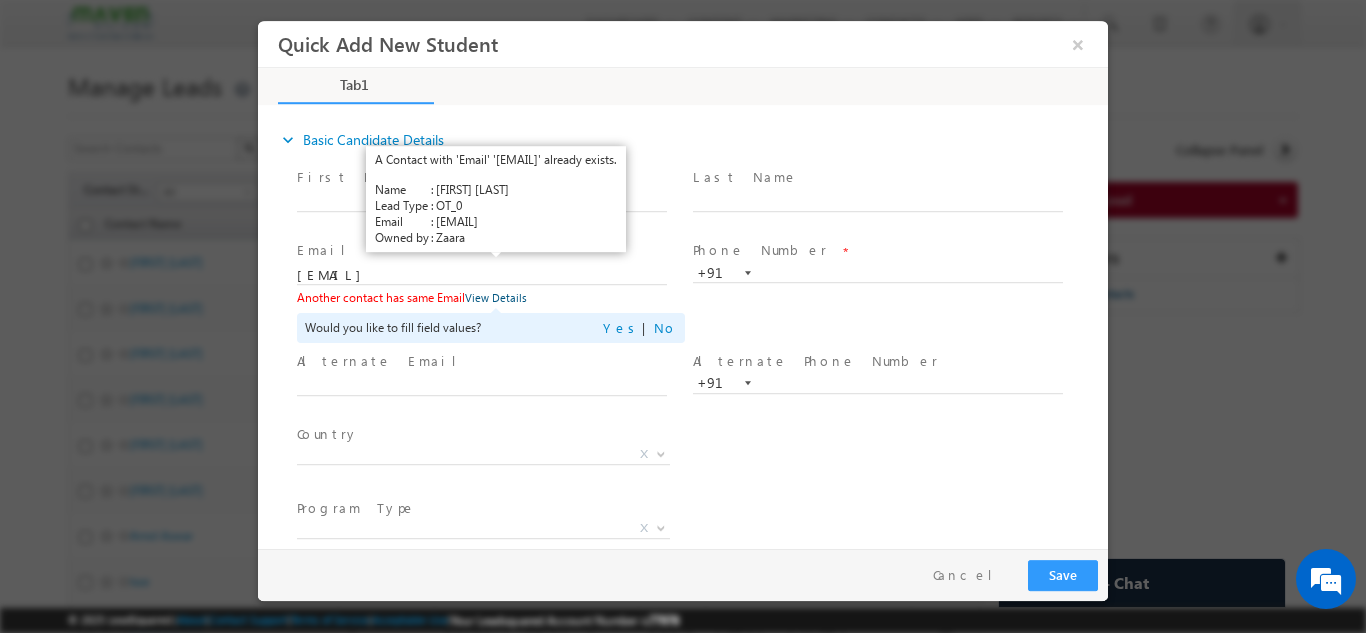 click on "View Details" at bounding box center [496, 296] 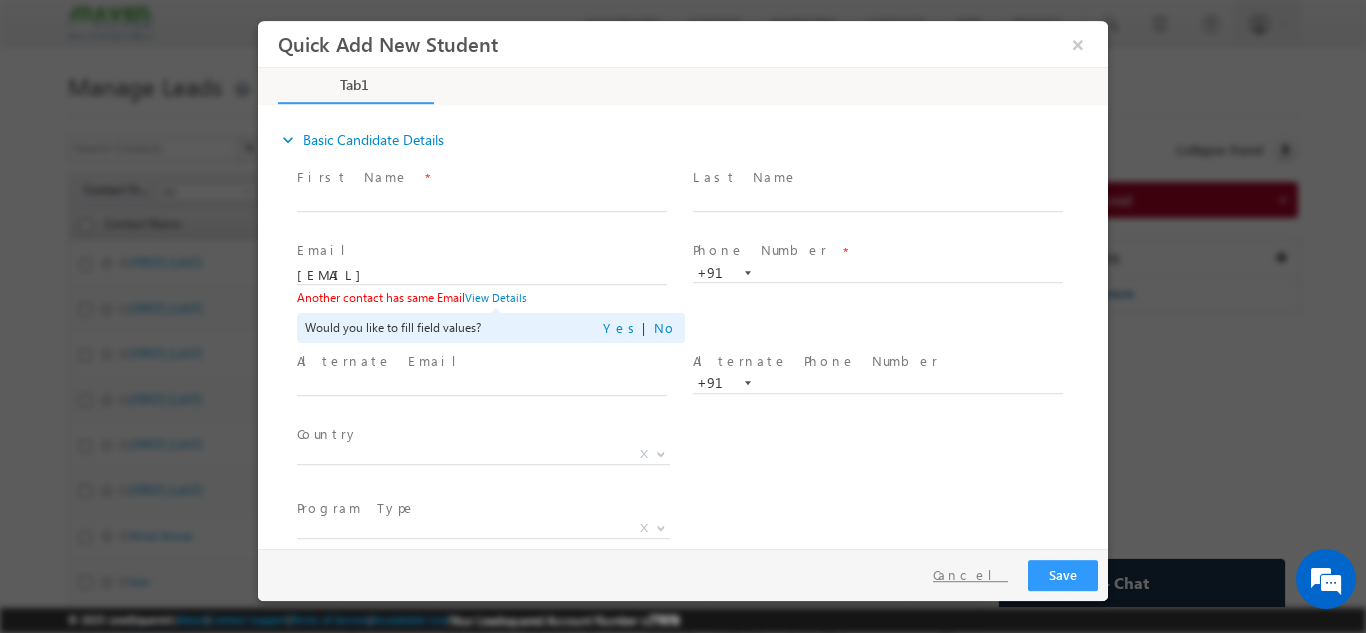 click on "Cancel" at bounding box center [970, 574] 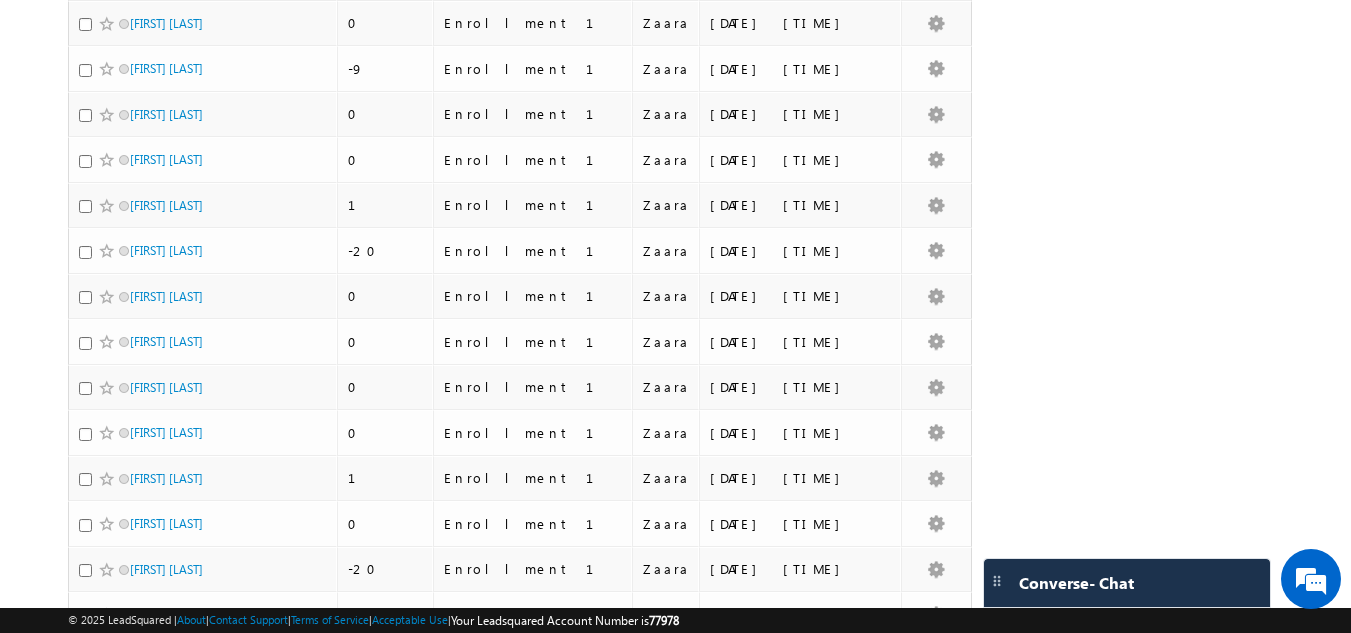 scroll, scrollTop: 414, scrollLeft: 0, axis: vertical 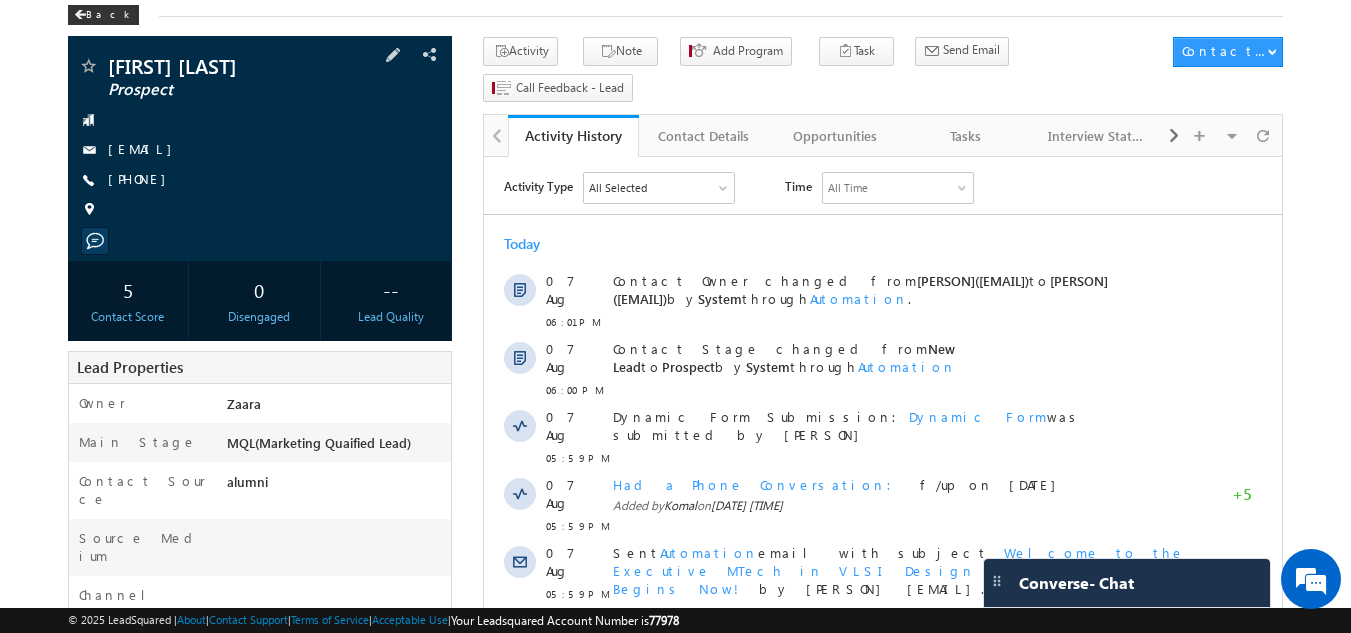 drag, startPoint x: 303, startPoint y: 157, endPoint x: 291, endPoint y: 153, distance: 12.649111 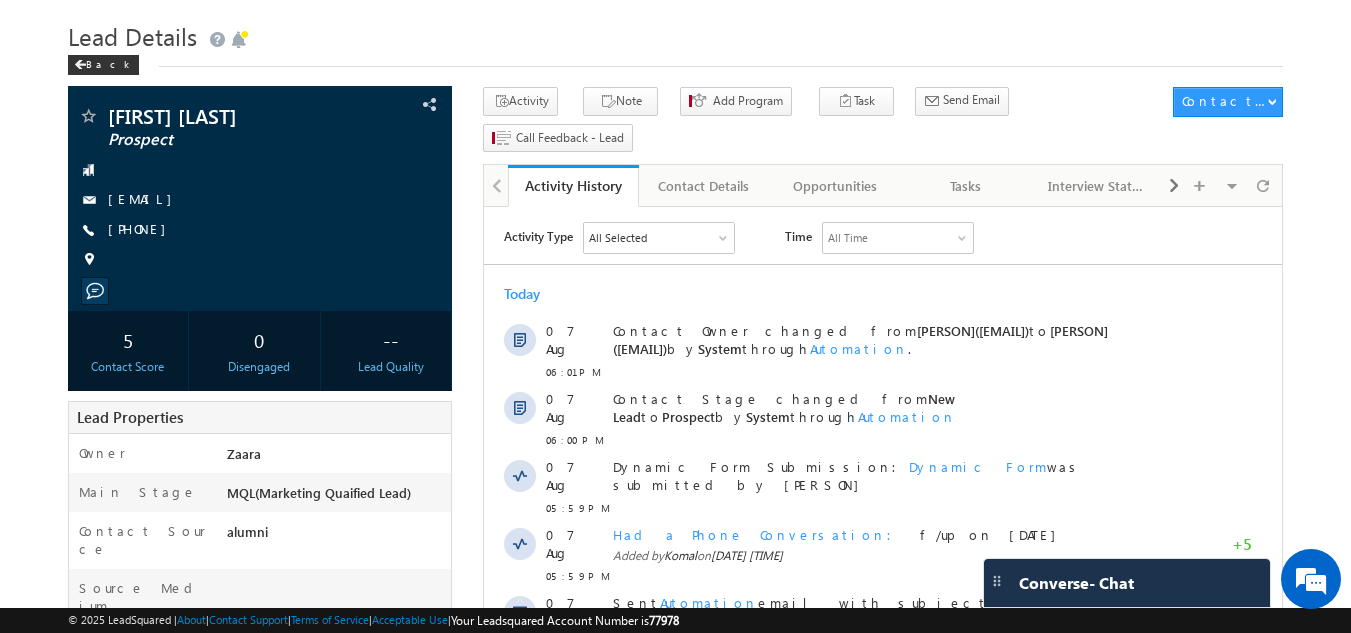 scroll, scrollTop: 32, scrollLeft: 0, axis: vertical 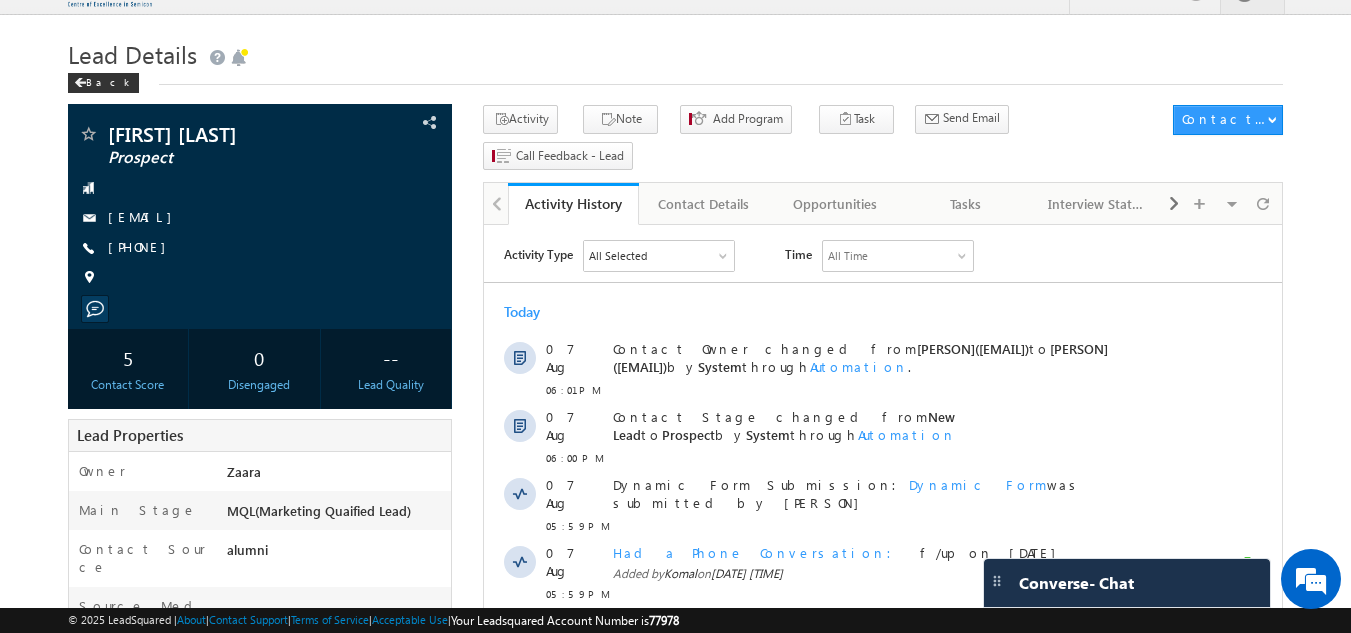 click on "Lead Details" at bounding box center [676, 52] 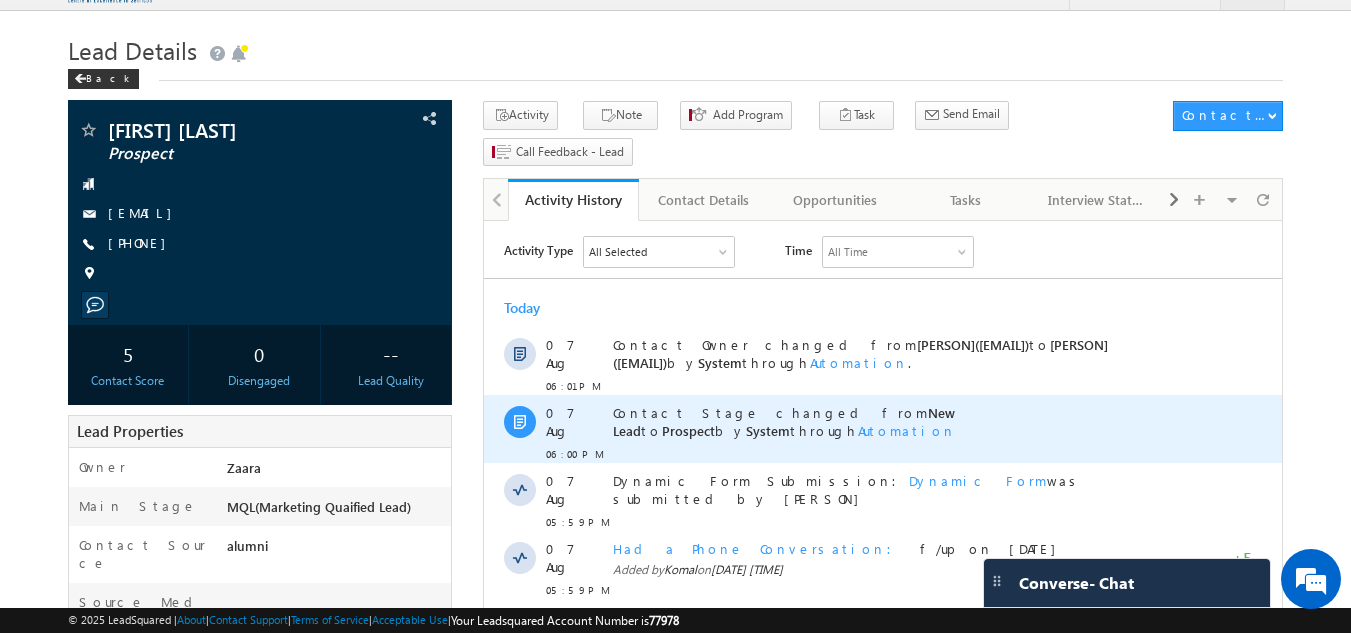 scroll, scrollTop: 32, scrollLeft: 0, axis: vertical 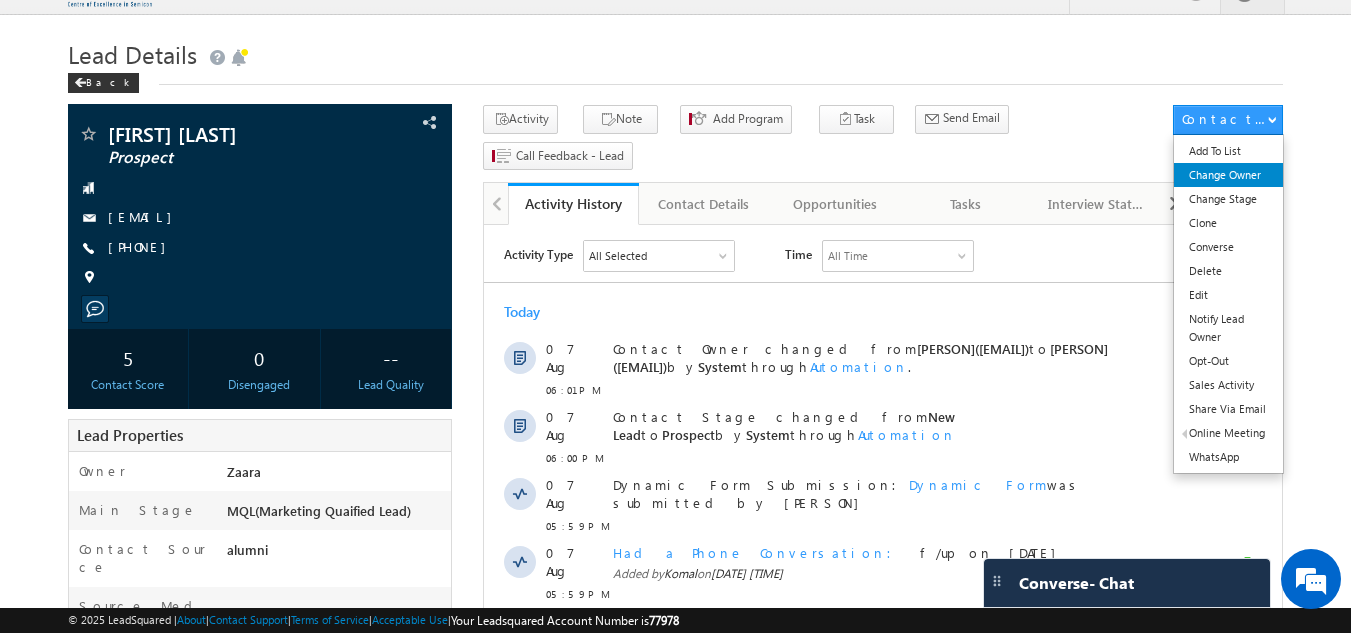 click on "Change Owner" at bounding box center (1228, 175) 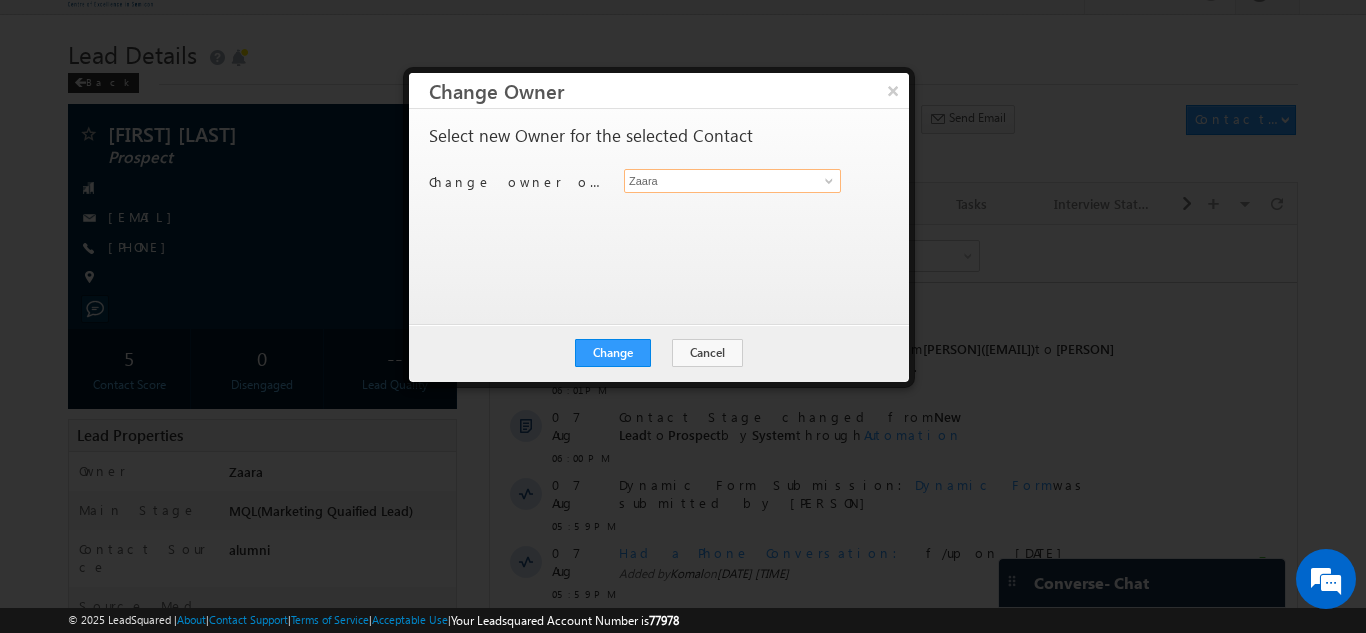 click on "Zaara" at bounding box center [732, 181] 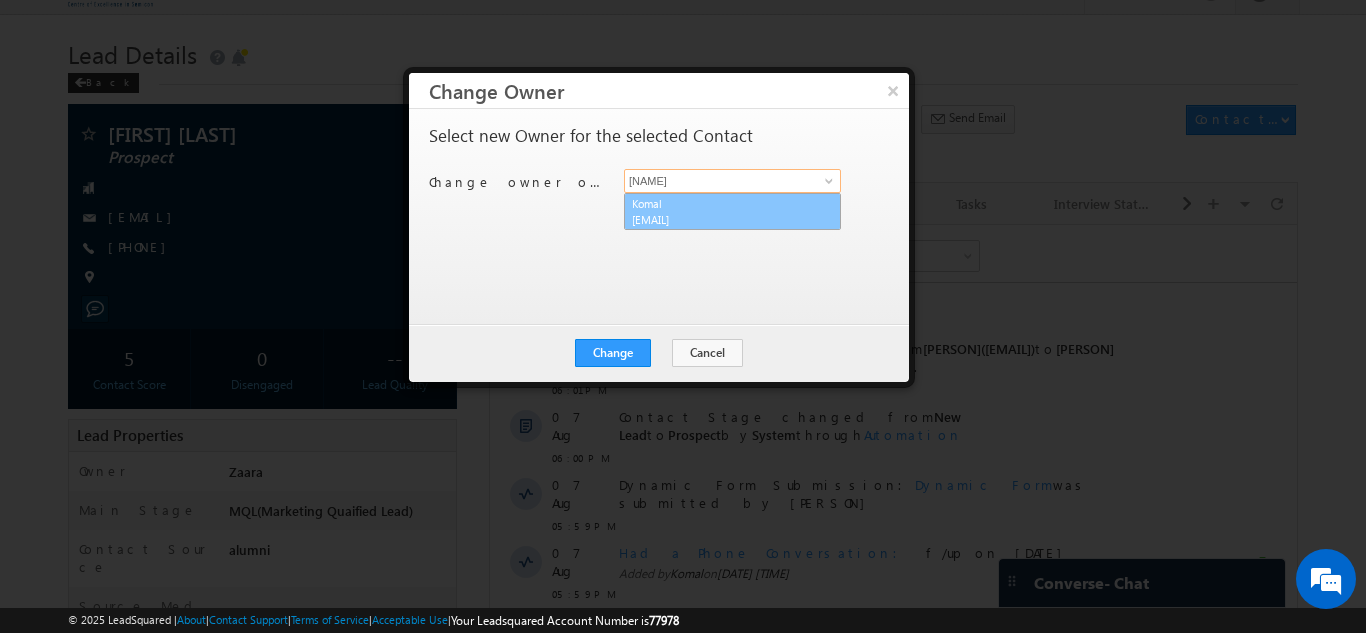 click on "lsq4@maven-silicon.com" at bounding box center [722, 219] 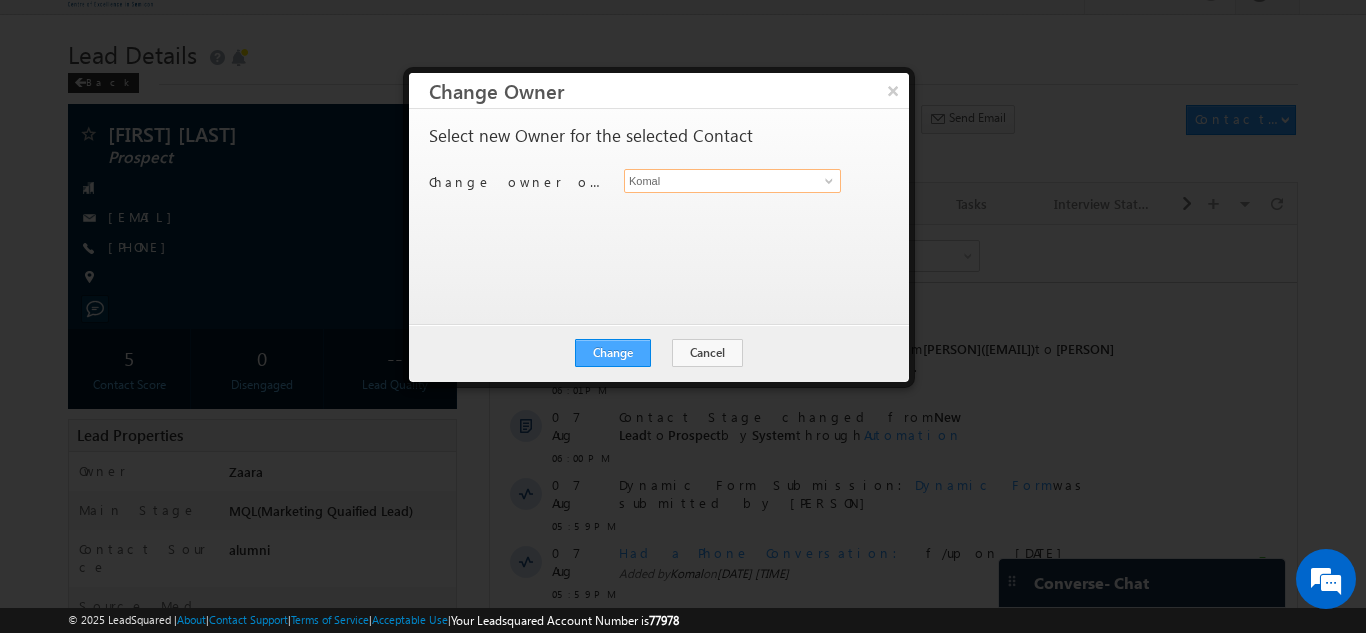 type on "Komal" 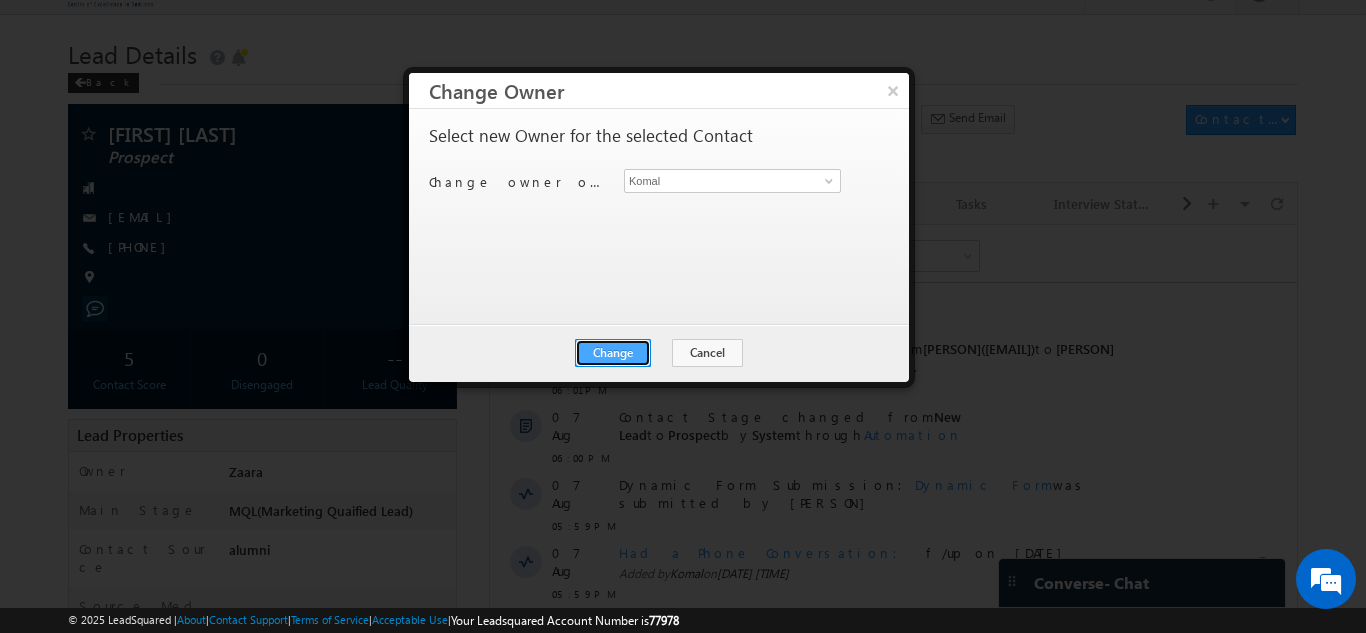 click on "Change" at bounding box center [613, 353] 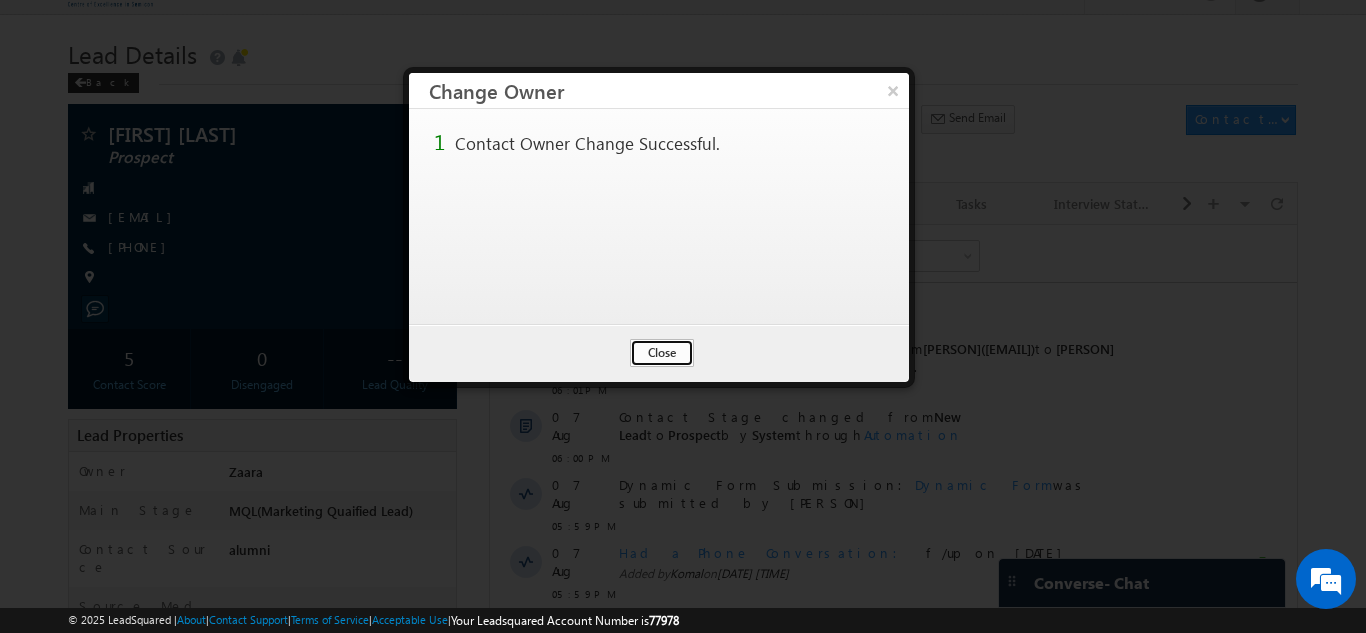 click on "Close" at bounding box center [662, 353] 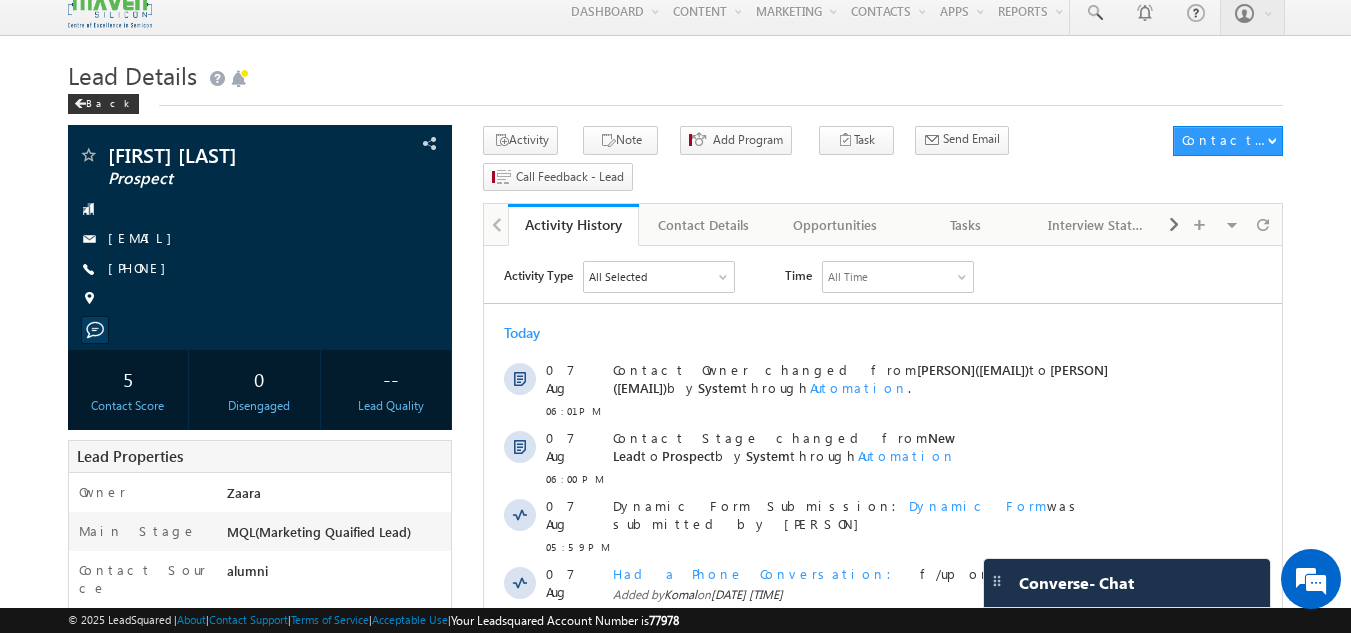 scroll, scrollTop: 0, scrollLeft: 0, axis: both 